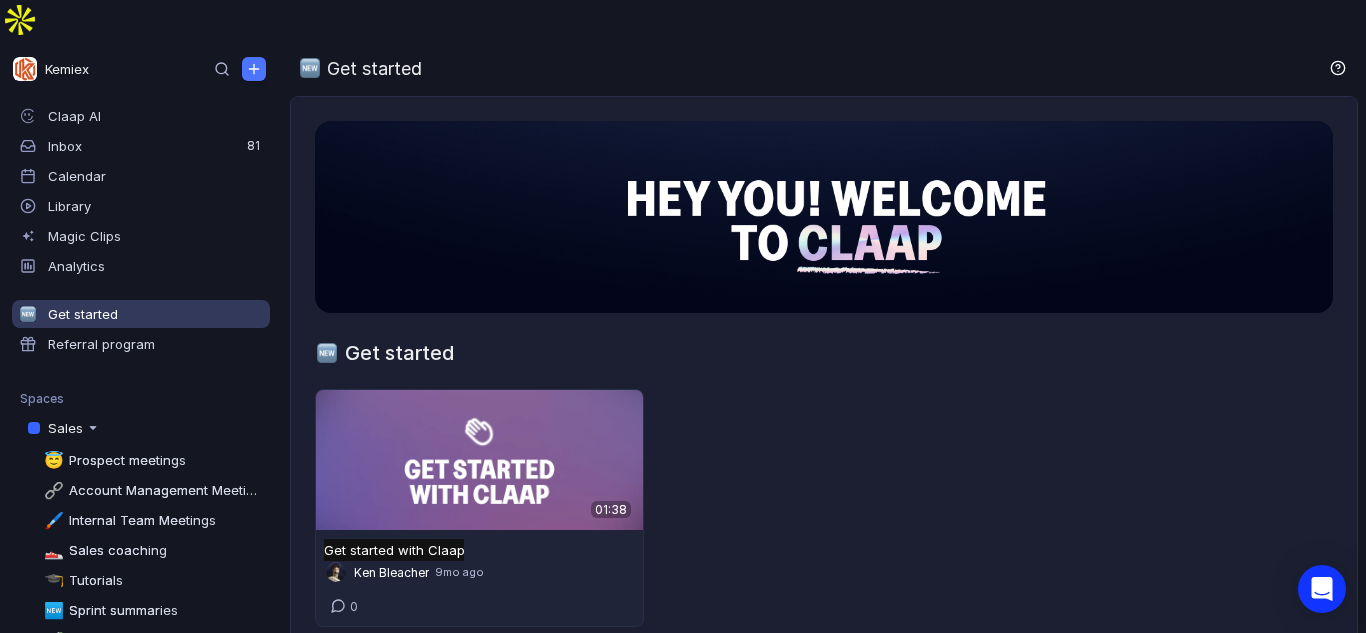 scroll, scrollTop: 0, scrollLeft: 0, axis: both 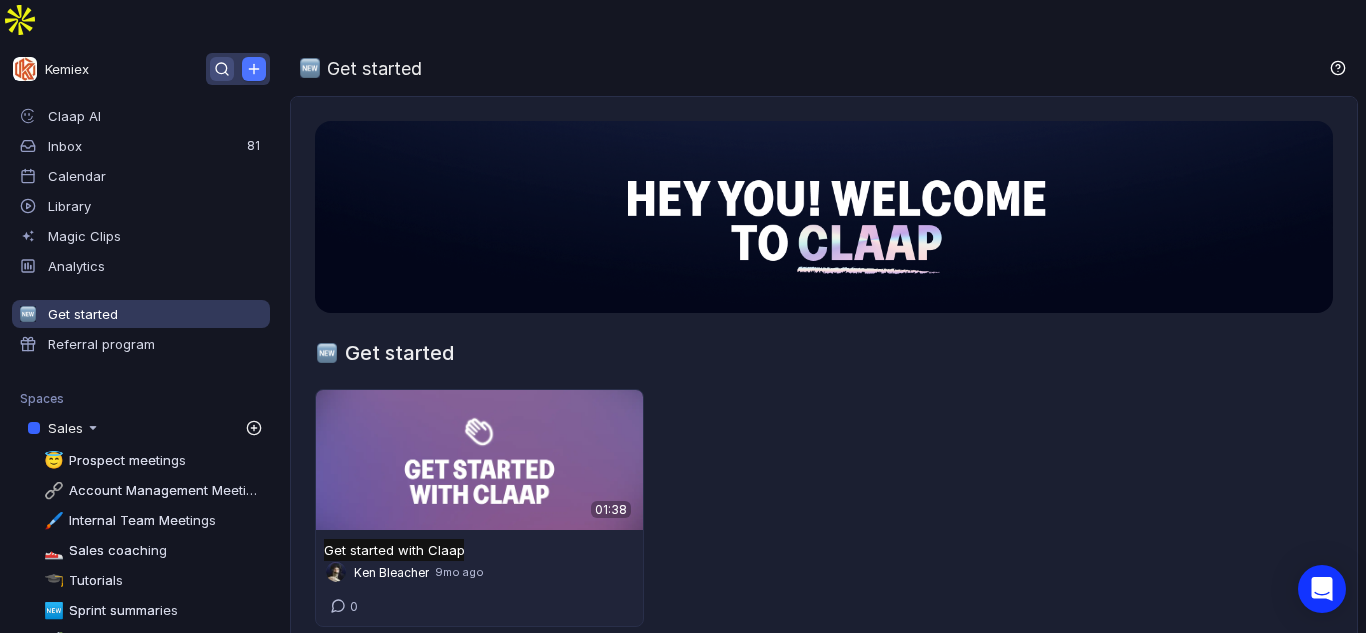 click at bounding box center [222, 69] 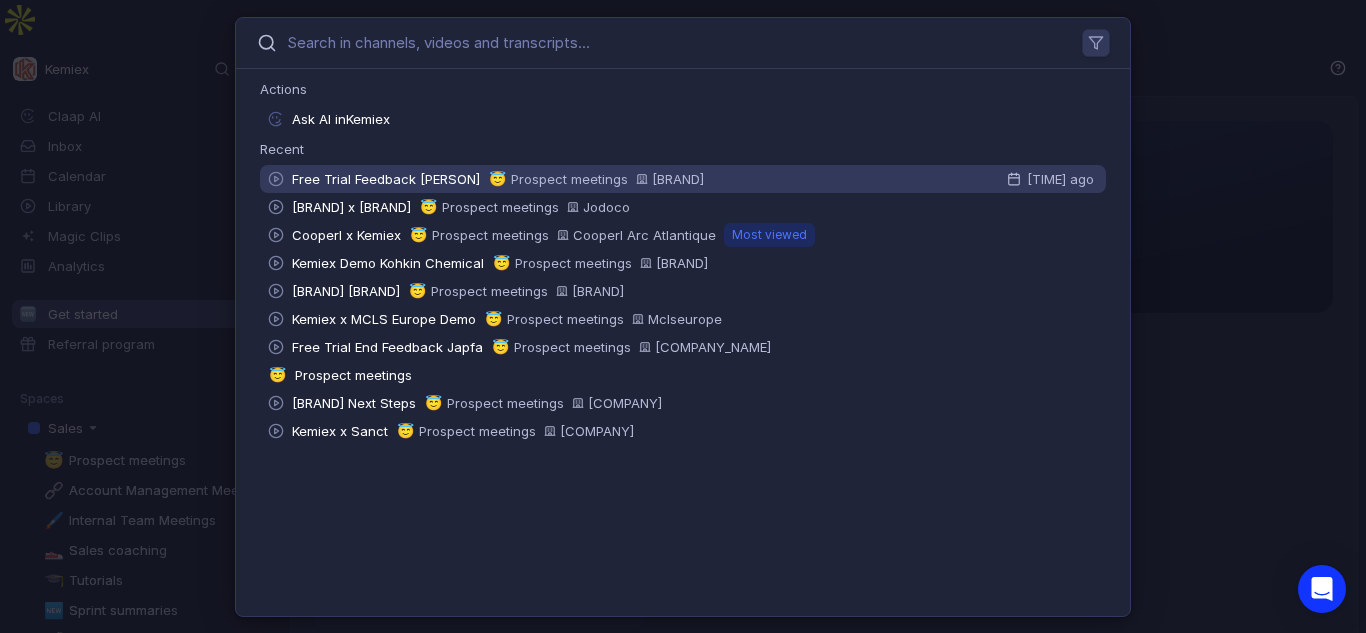 click on "Free Trial Feedback [PERSON]" at bounding box center [386, 179] 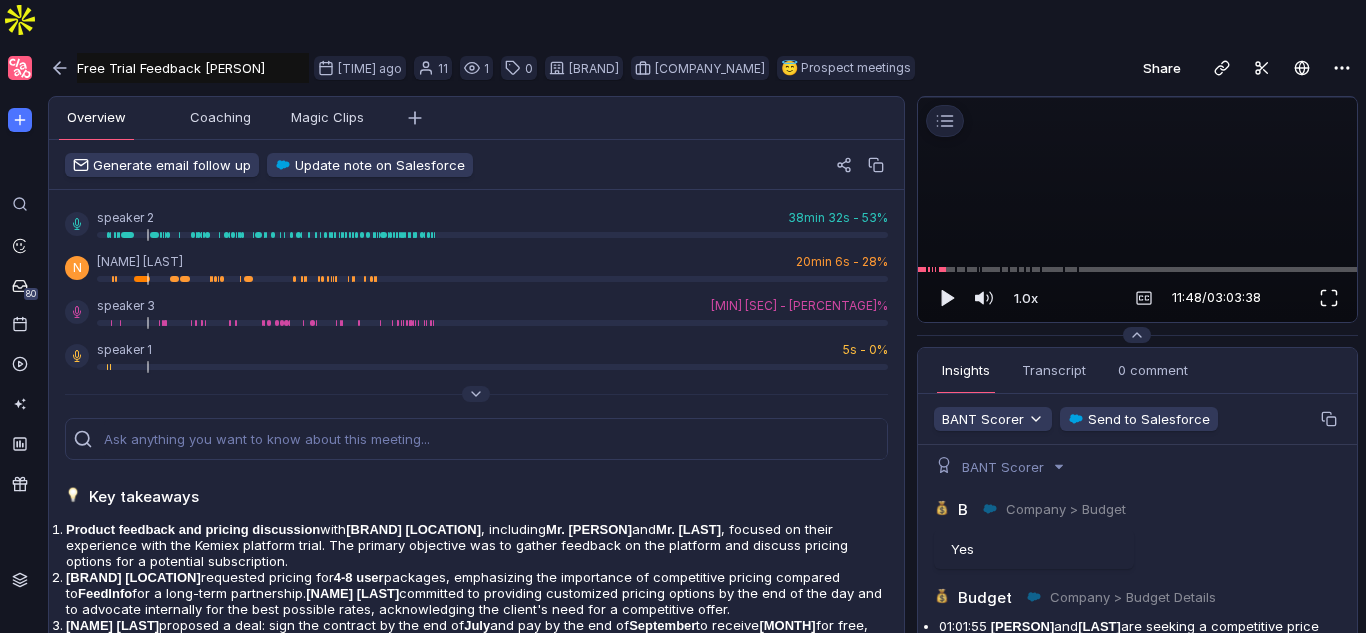 click at bounding box center [1329, 298] 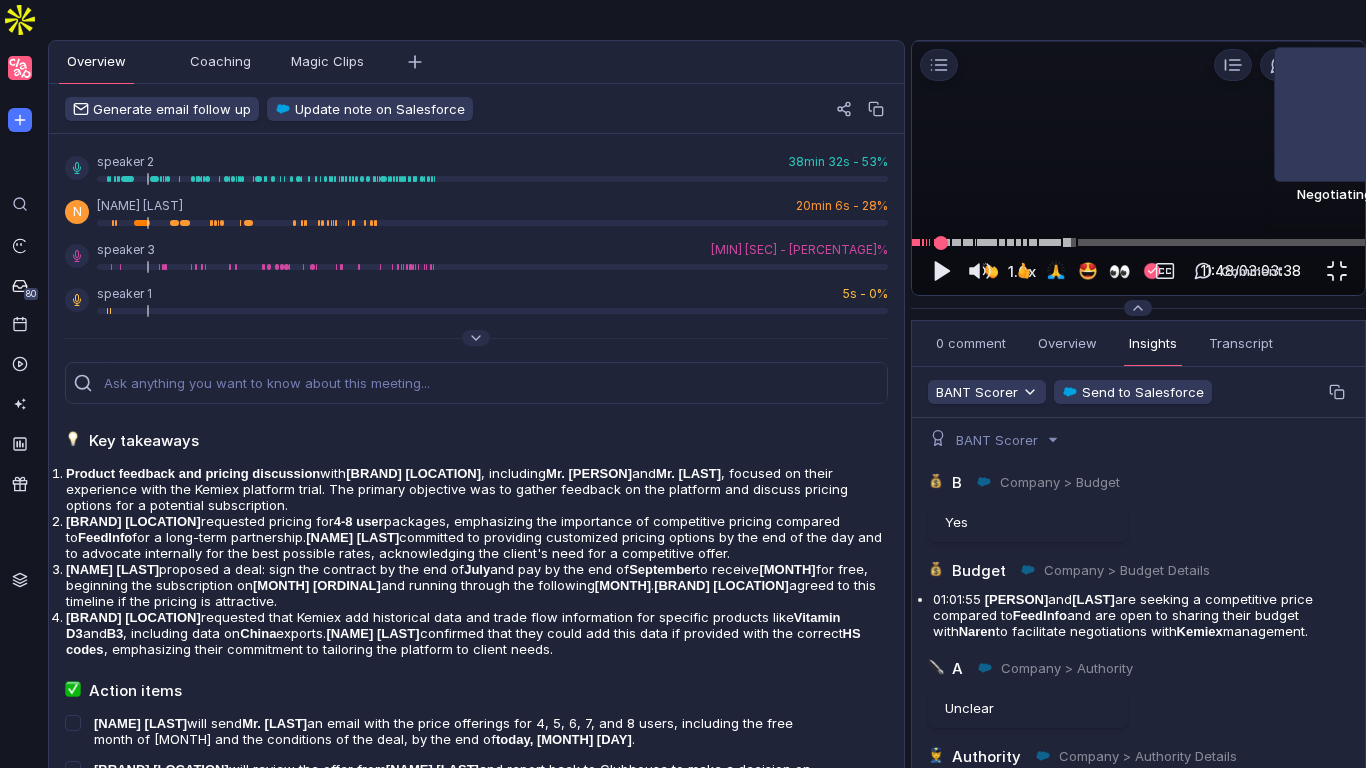 click at bounding box center [1138, 242] 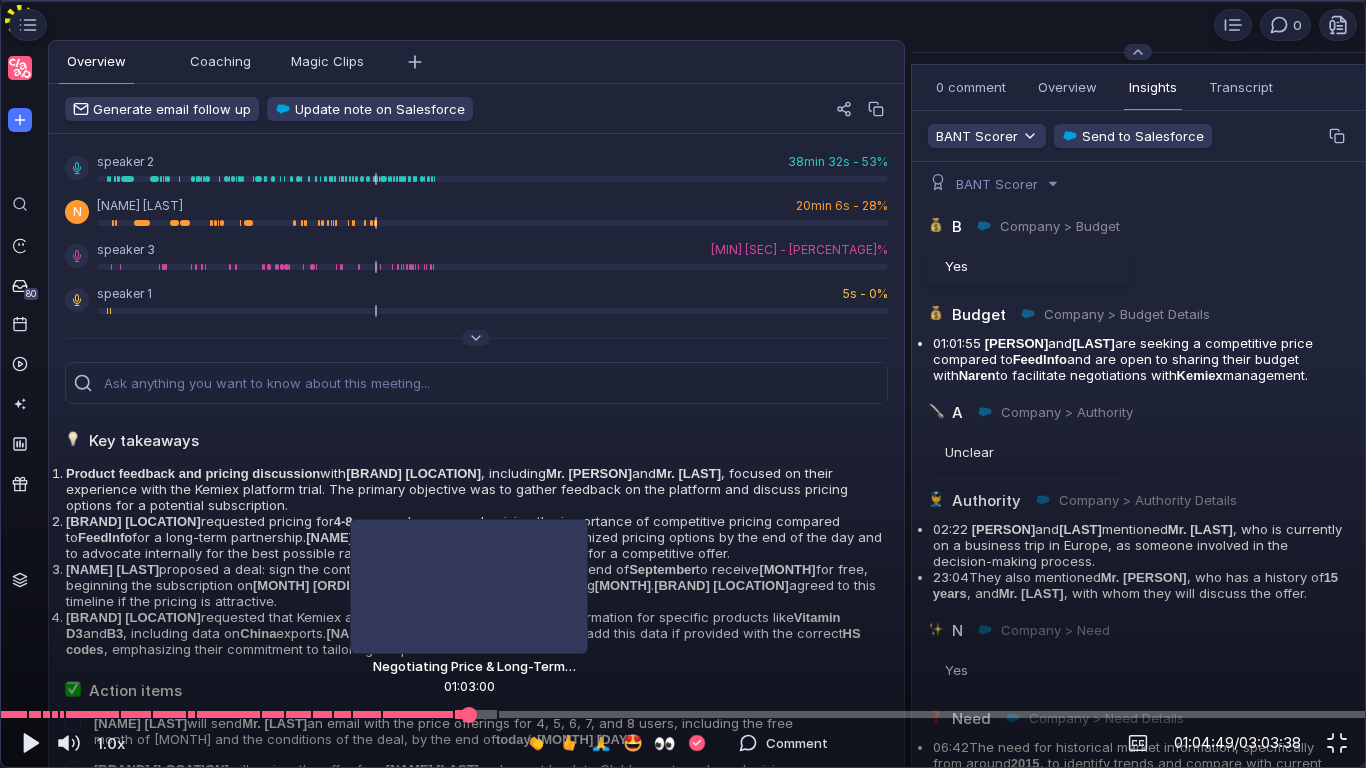 click at bounding box center [476, 715] 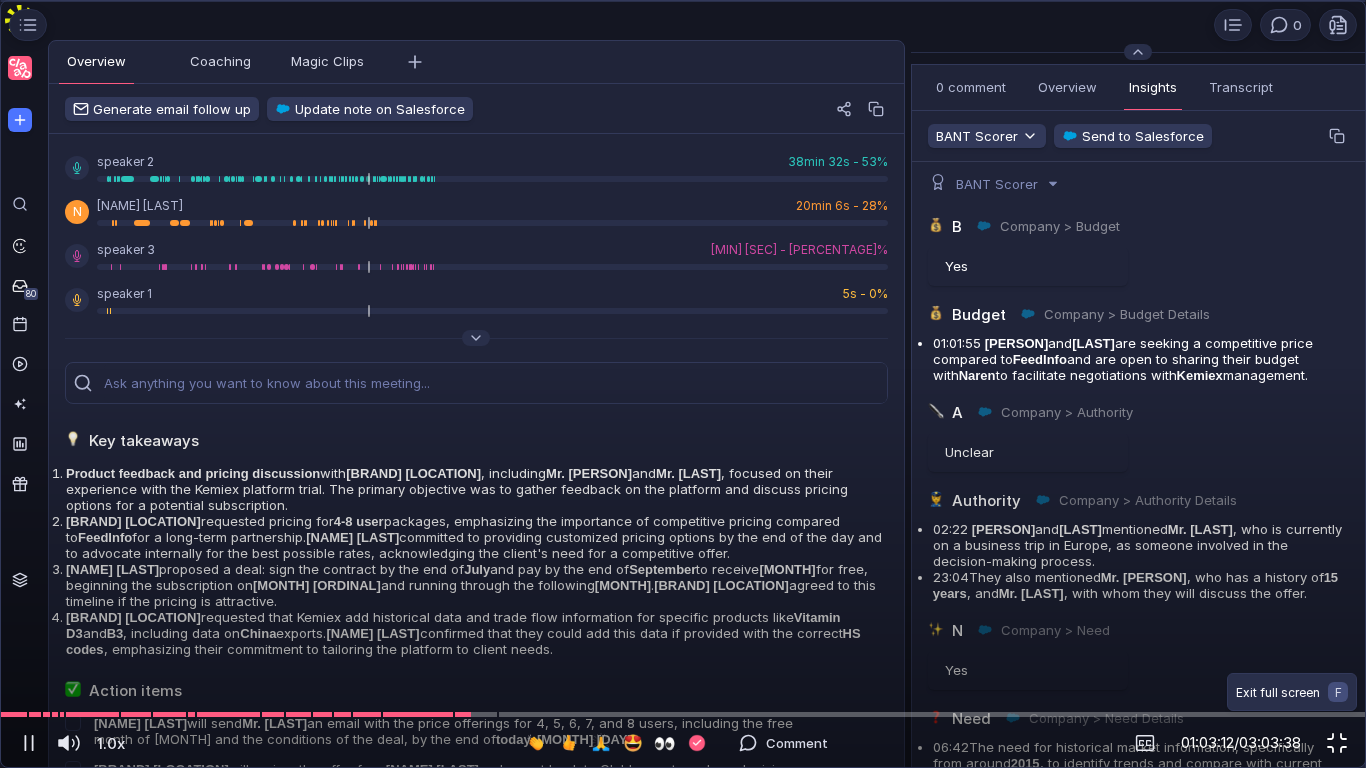 click at bounding box center (1337, 743) 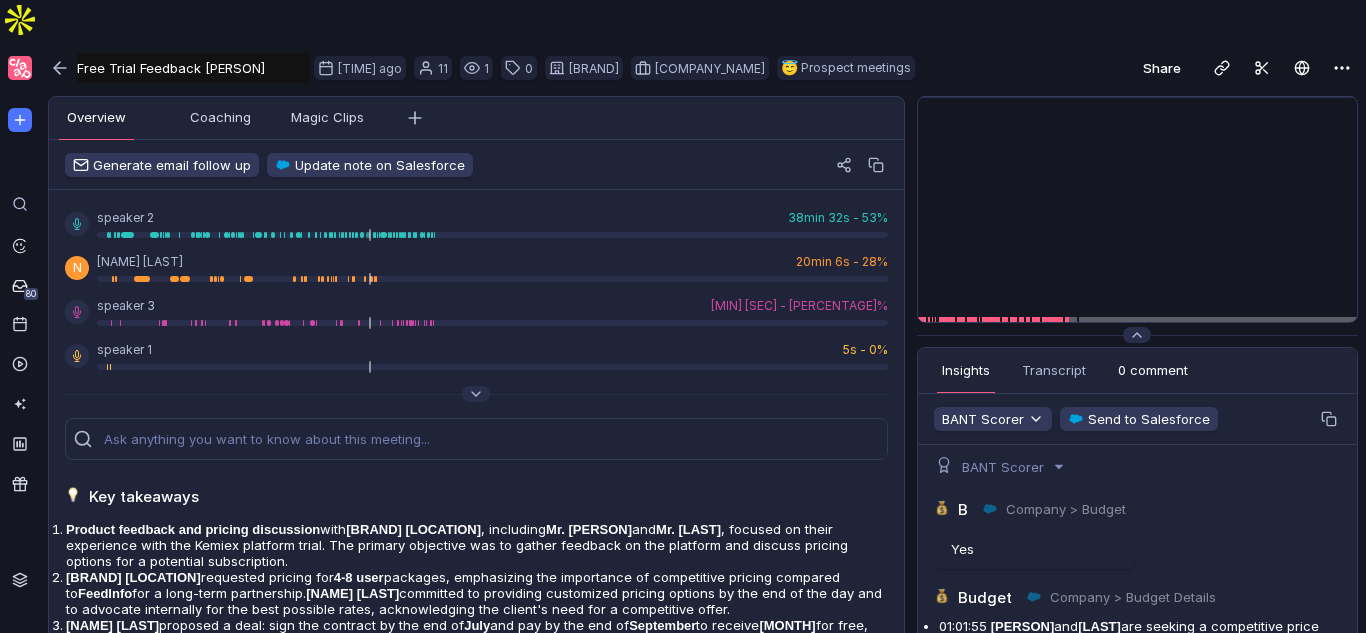 click on "0 comment" at bounding box center [1153, 370] 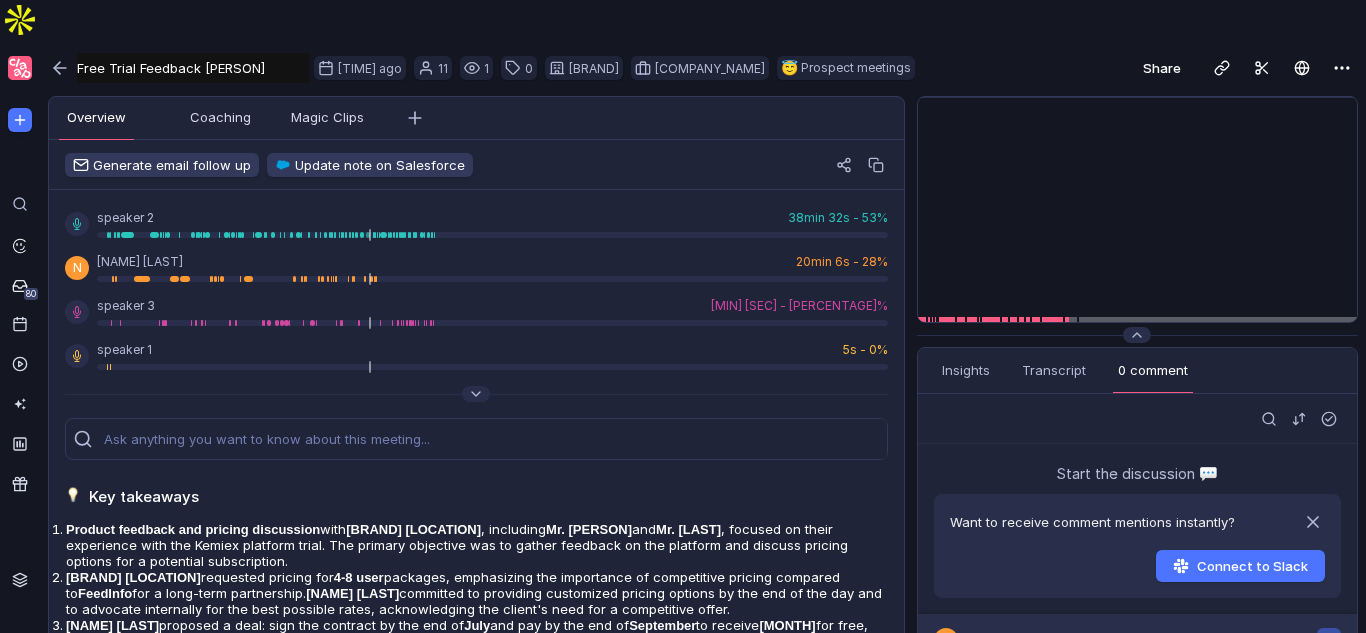 click on "Want to receive comment mentions instantly?" at bounding box center [1092, 522] 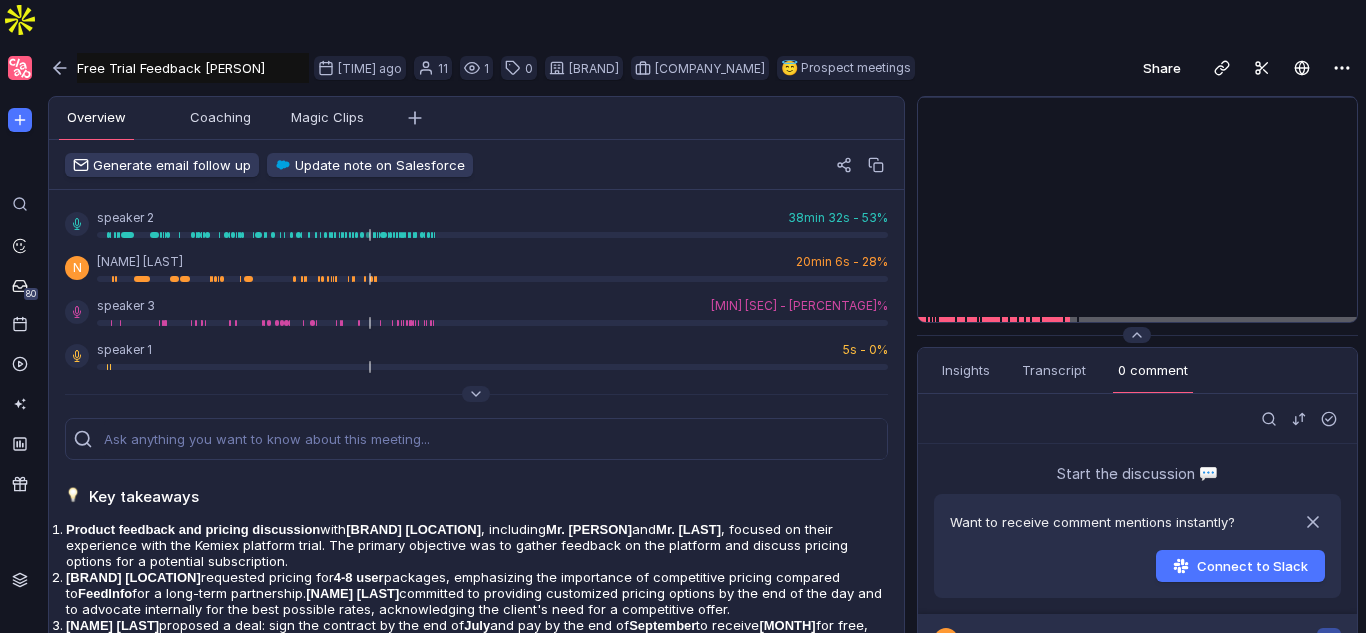 click on "Want to receive comment mentions instantly?" at bounding box center (1092, 522) 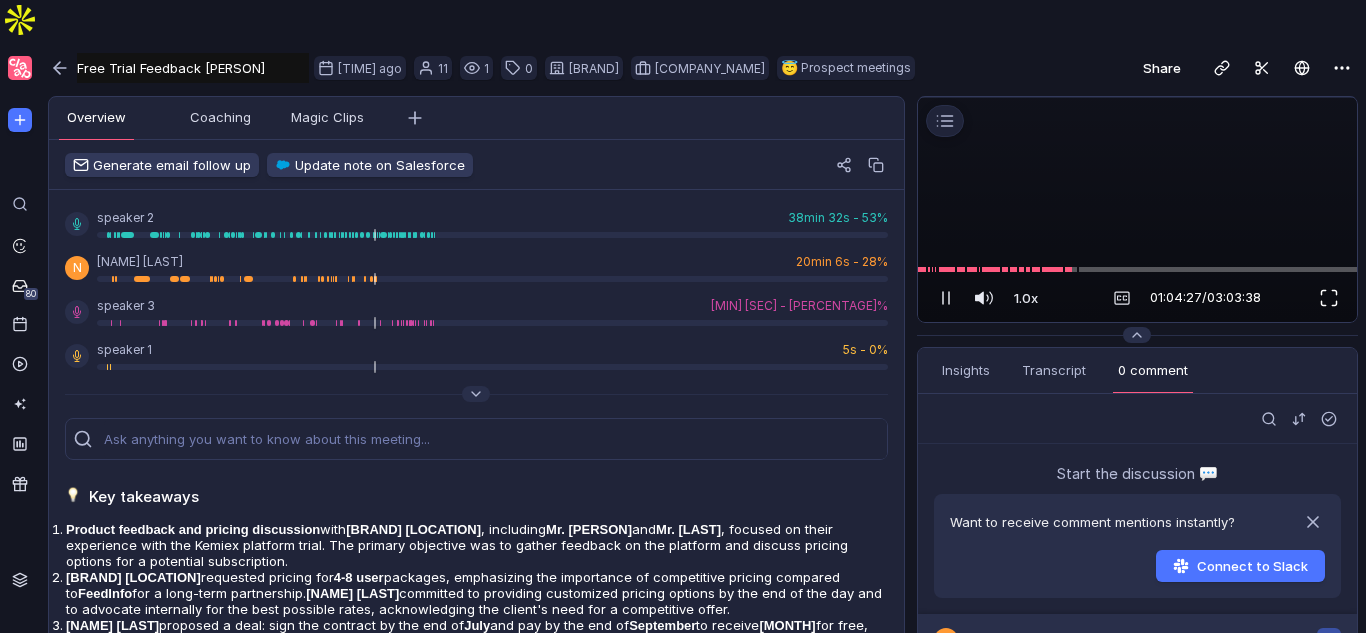 click at bounding box center [1329, 298] 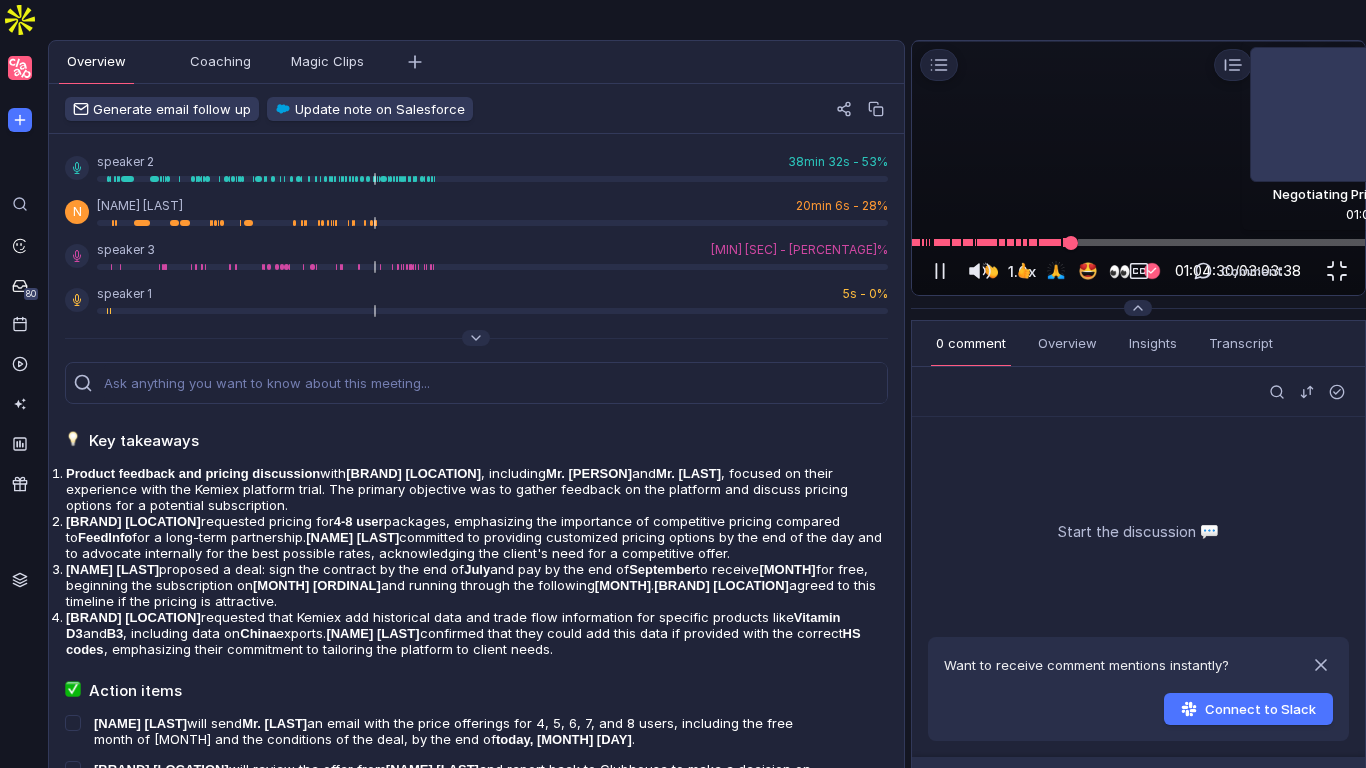 click at bounding box center [1138, 242] 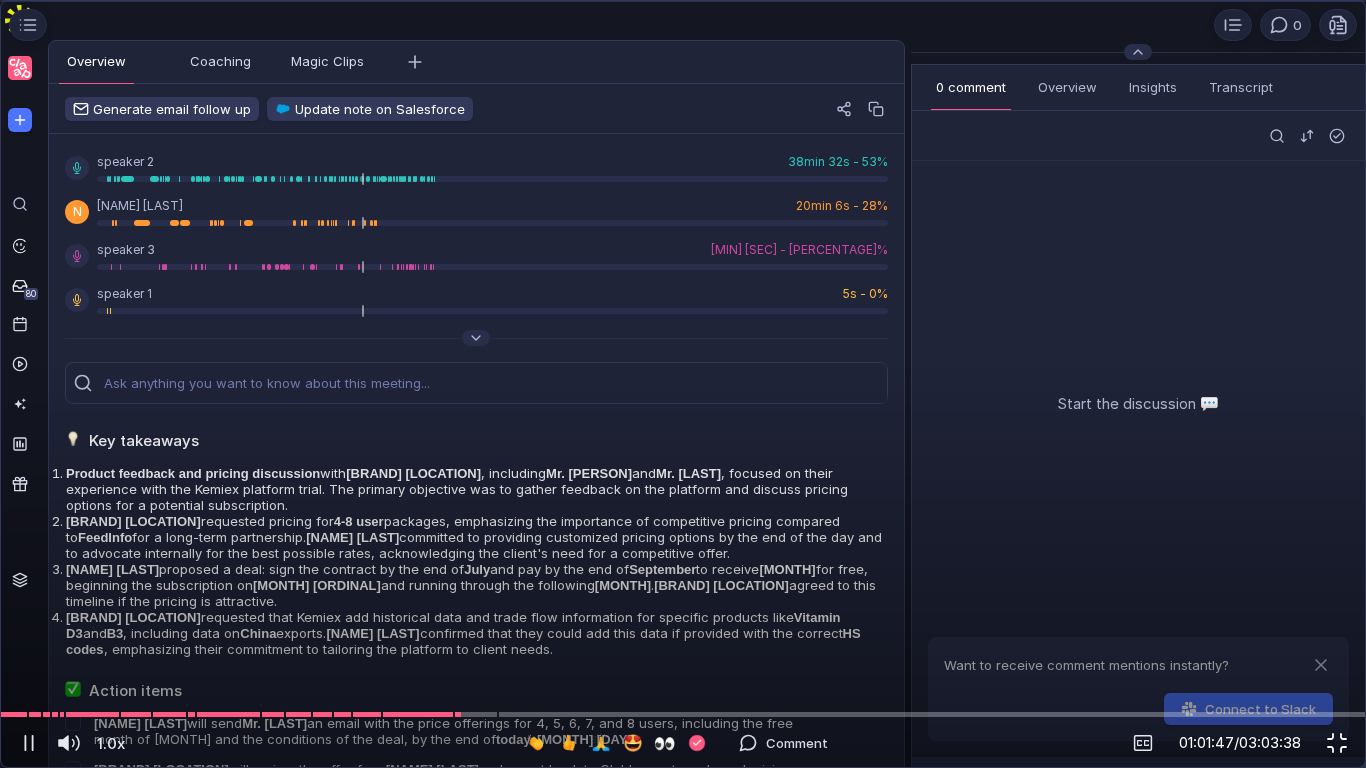 click at bounding box center [1337, 743] 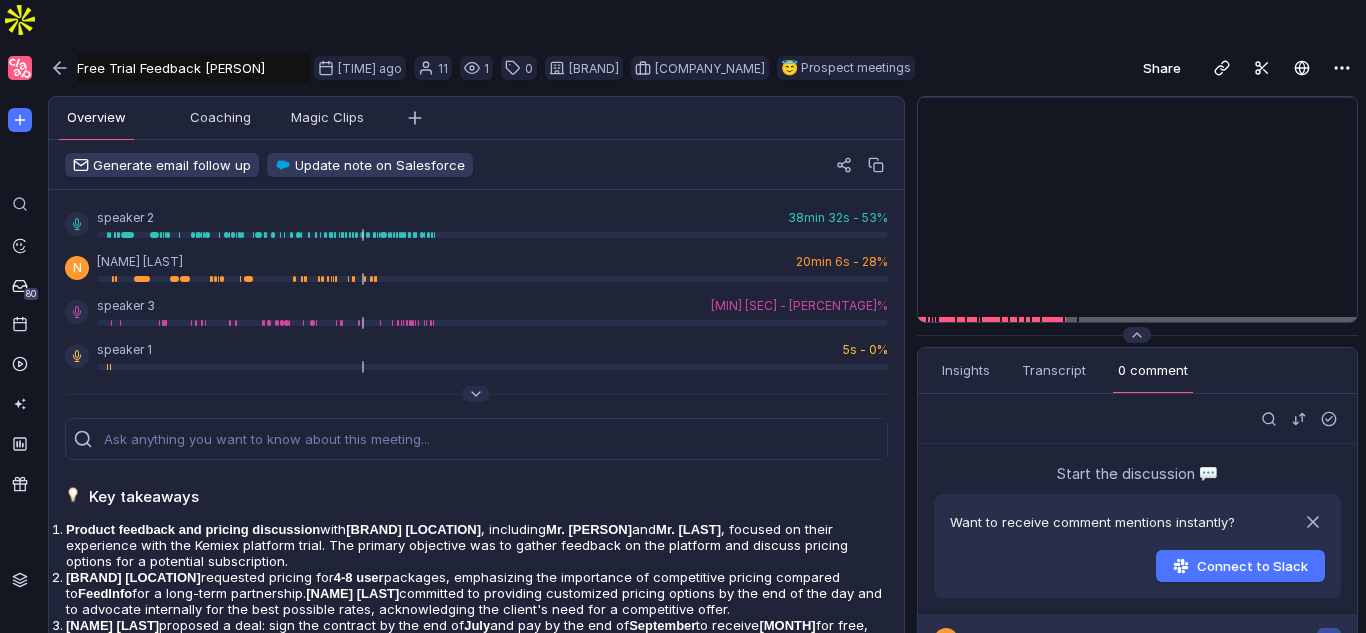 click on "Want to receive comment mentions instantly?" at bounding box center [1092, 522] 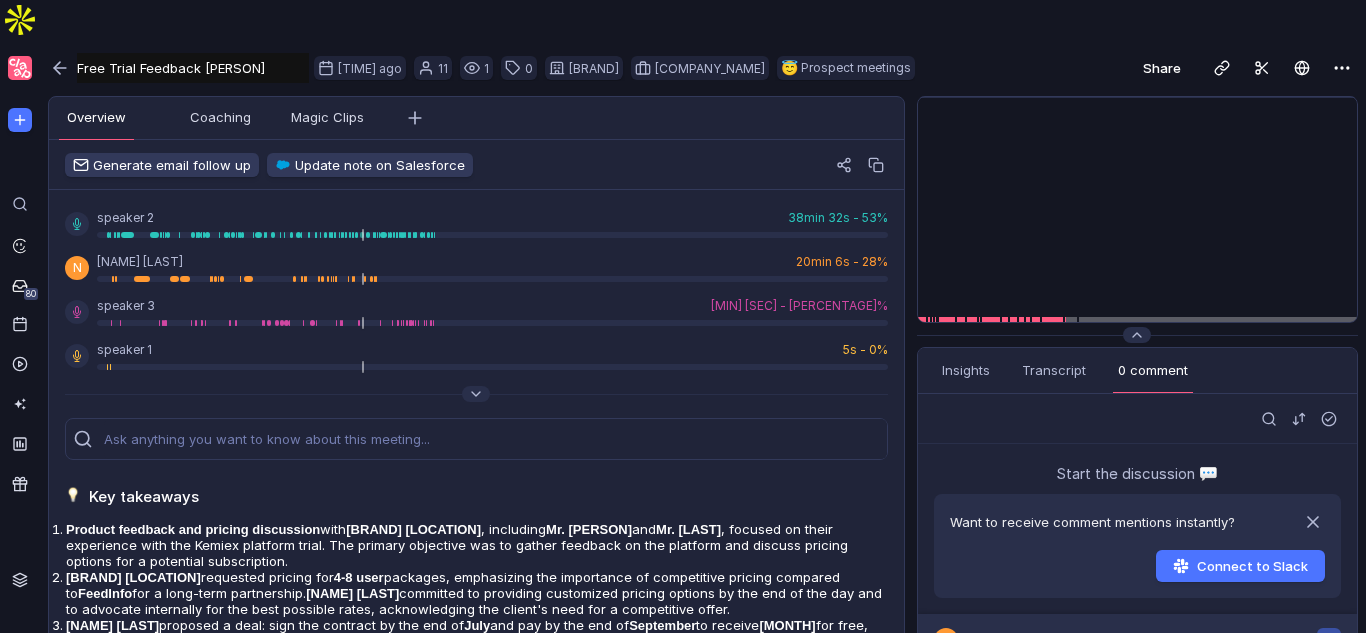 click on "Want to receive comment mentions instantly?" at bounding box center (1092, 522) 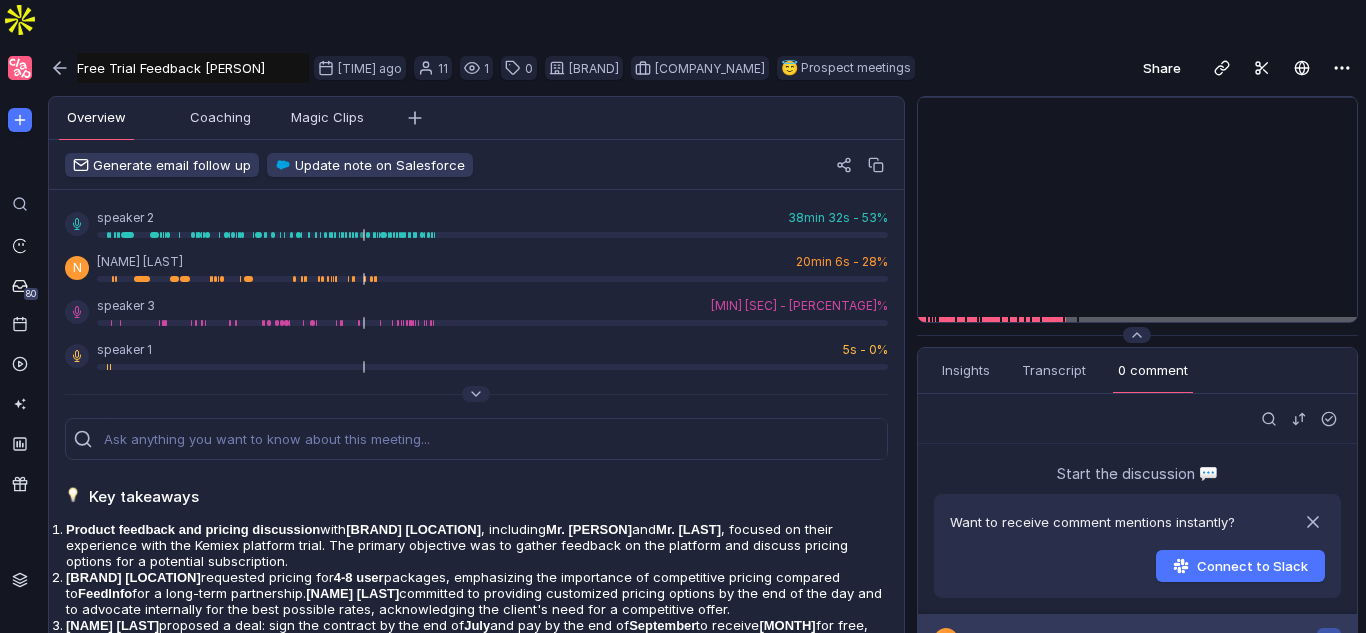 click on "Add a comment" at bounding box center (1141, 639) 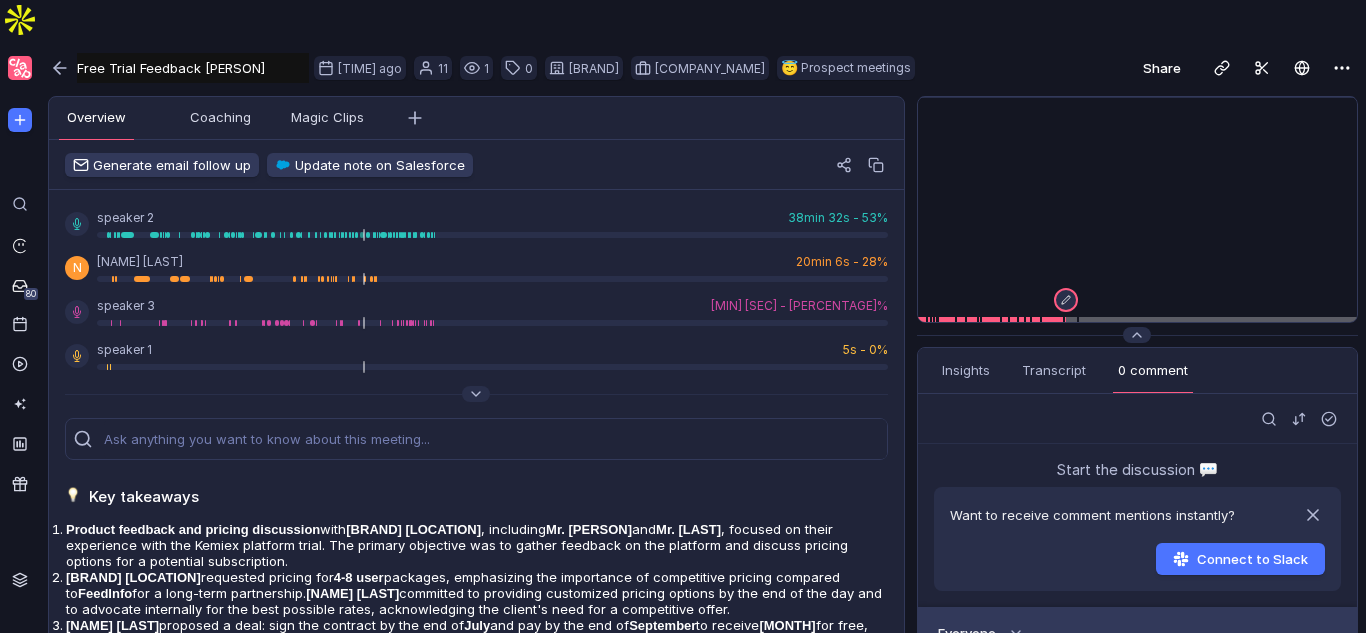 scroll, scrollTop: 90, scrollLeft: 0, axis: vertical 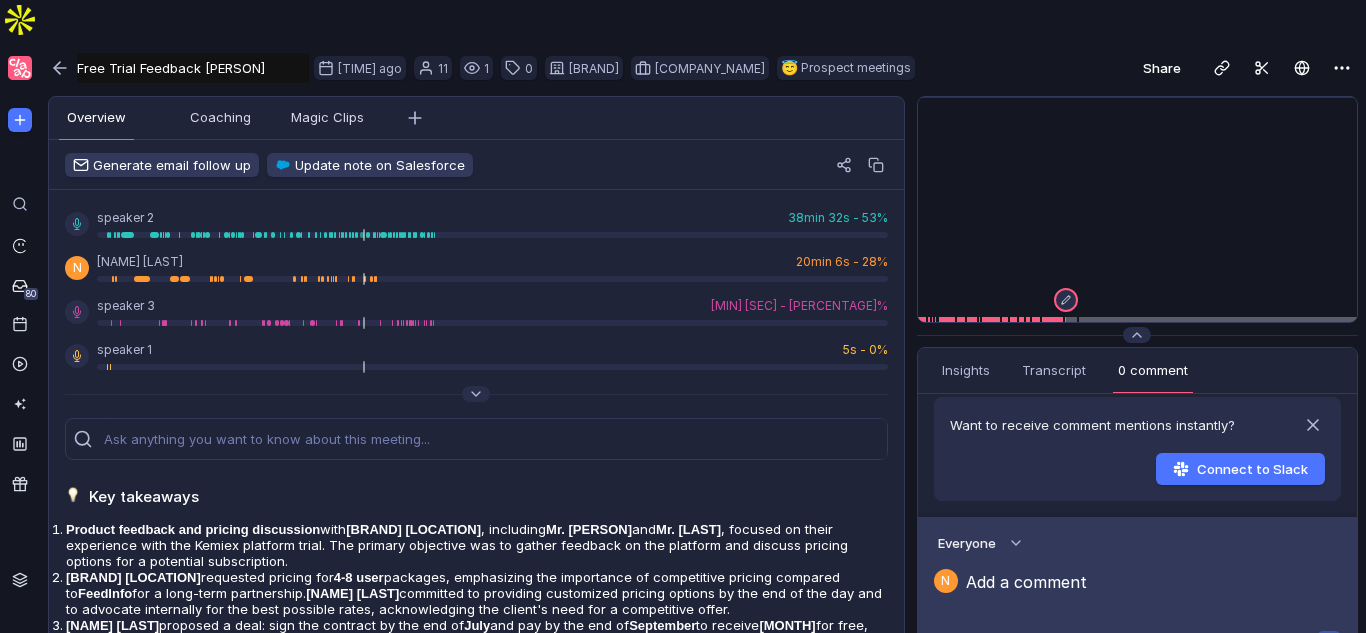 click at bounding box center (1138, 129) 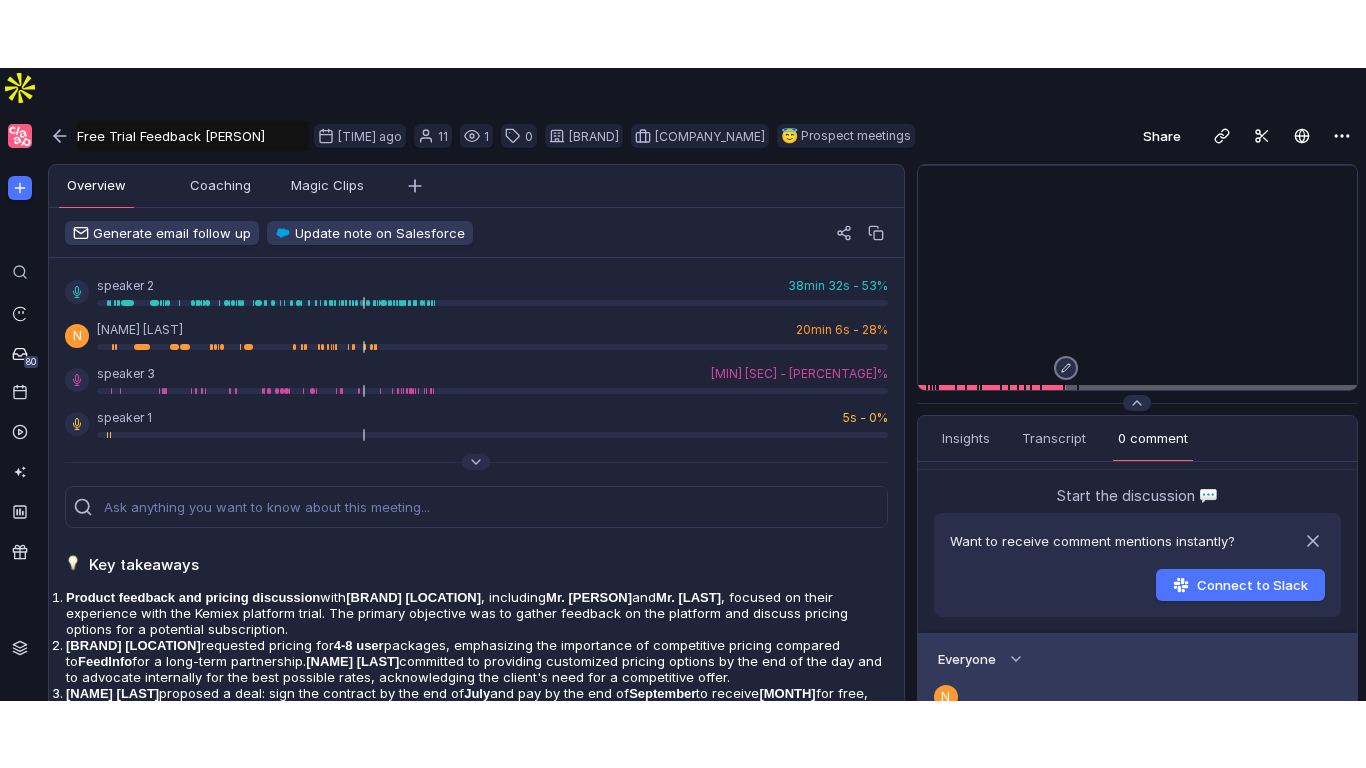 scroll, scrollTop: 43, scrollLeft: 0, axis: vertical 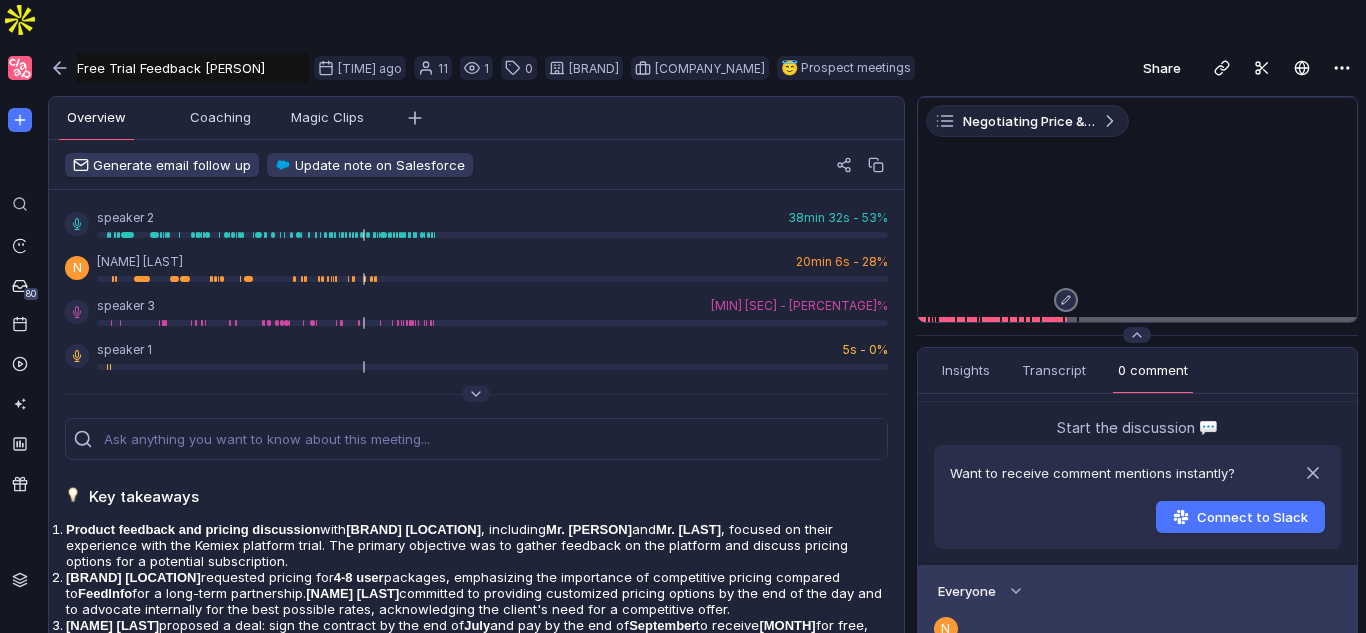 click on "Everyone" at bounding box center (977, 591) 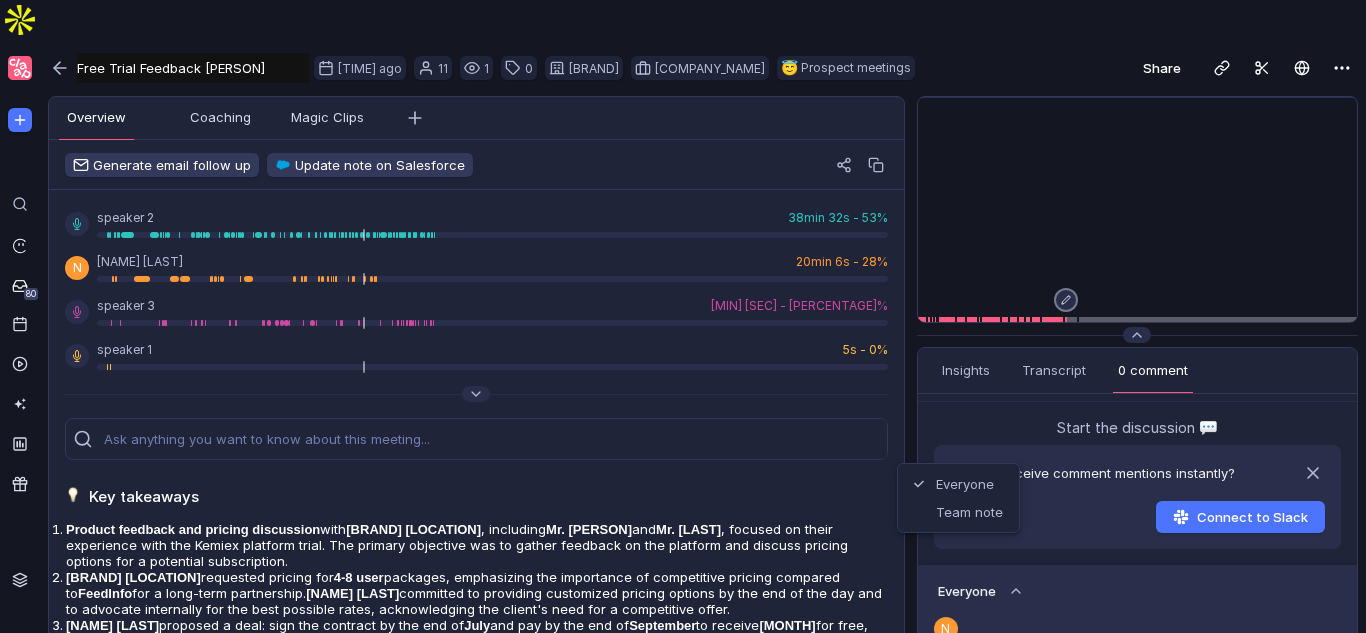 click on "Start the discussion 💬 Want to receive comment mentions instantly? Connect to Slack" at bounding box center [1137, 483] 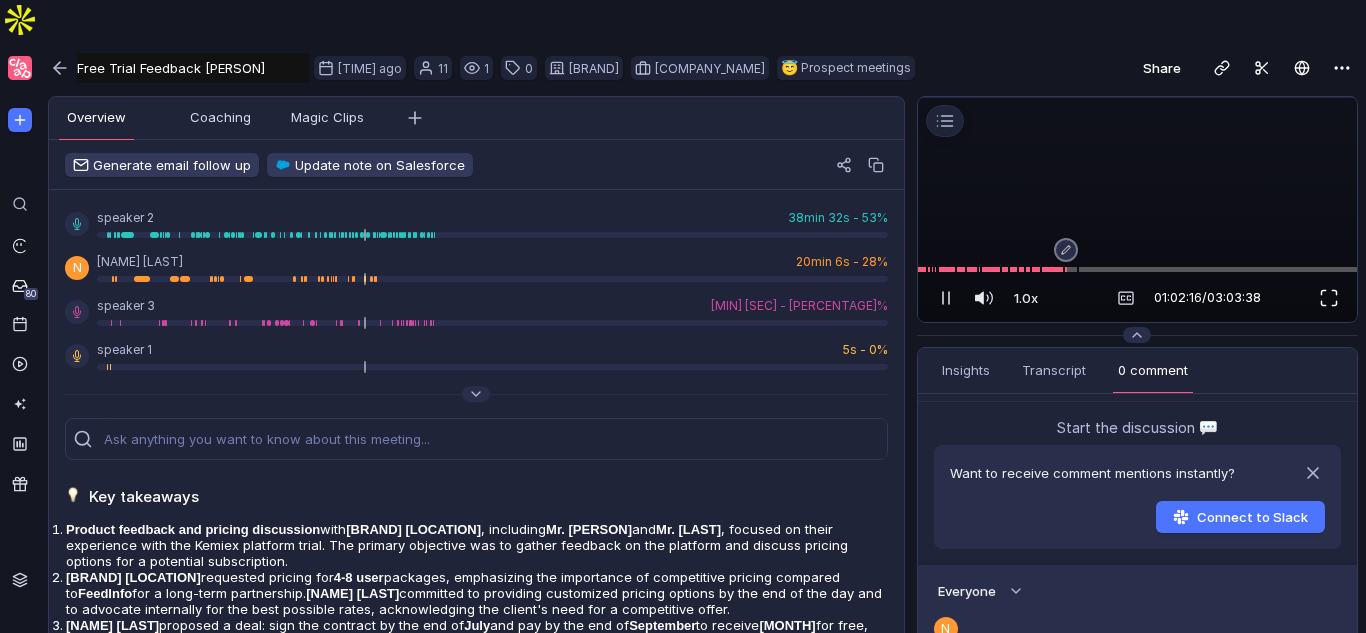 click at bounding box center (1329, 298) 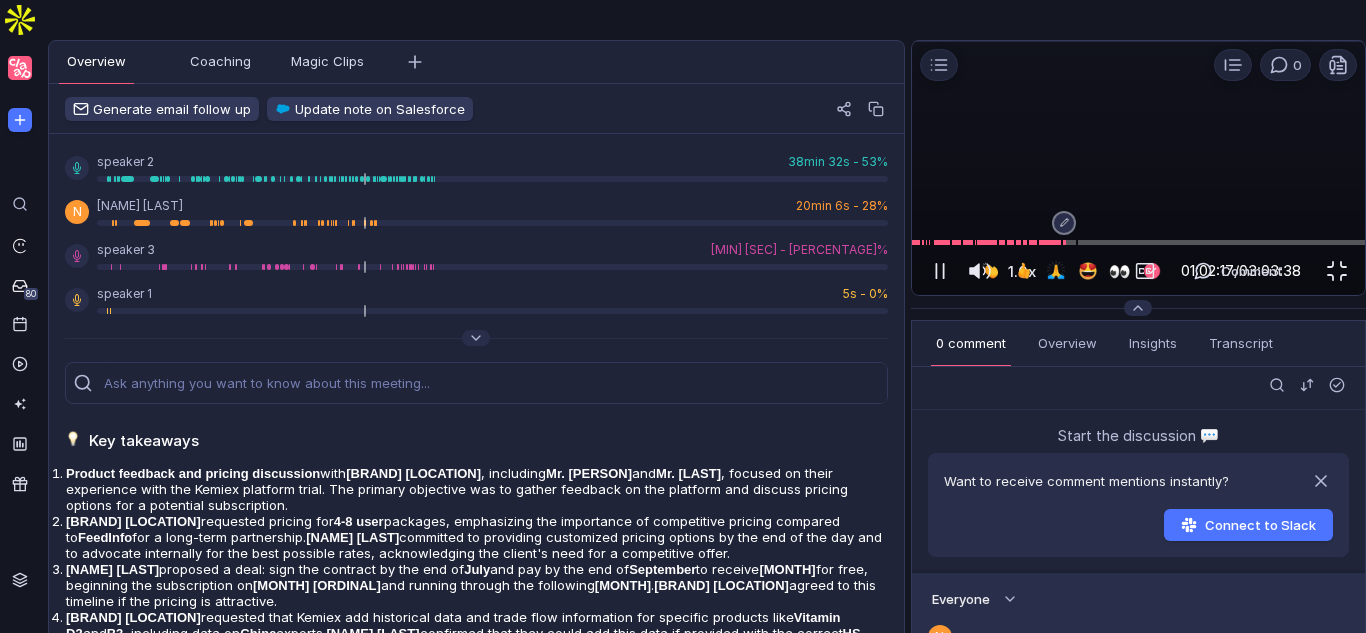 scroll, scrollTop: 0, scrollLeft: 0, axis: both 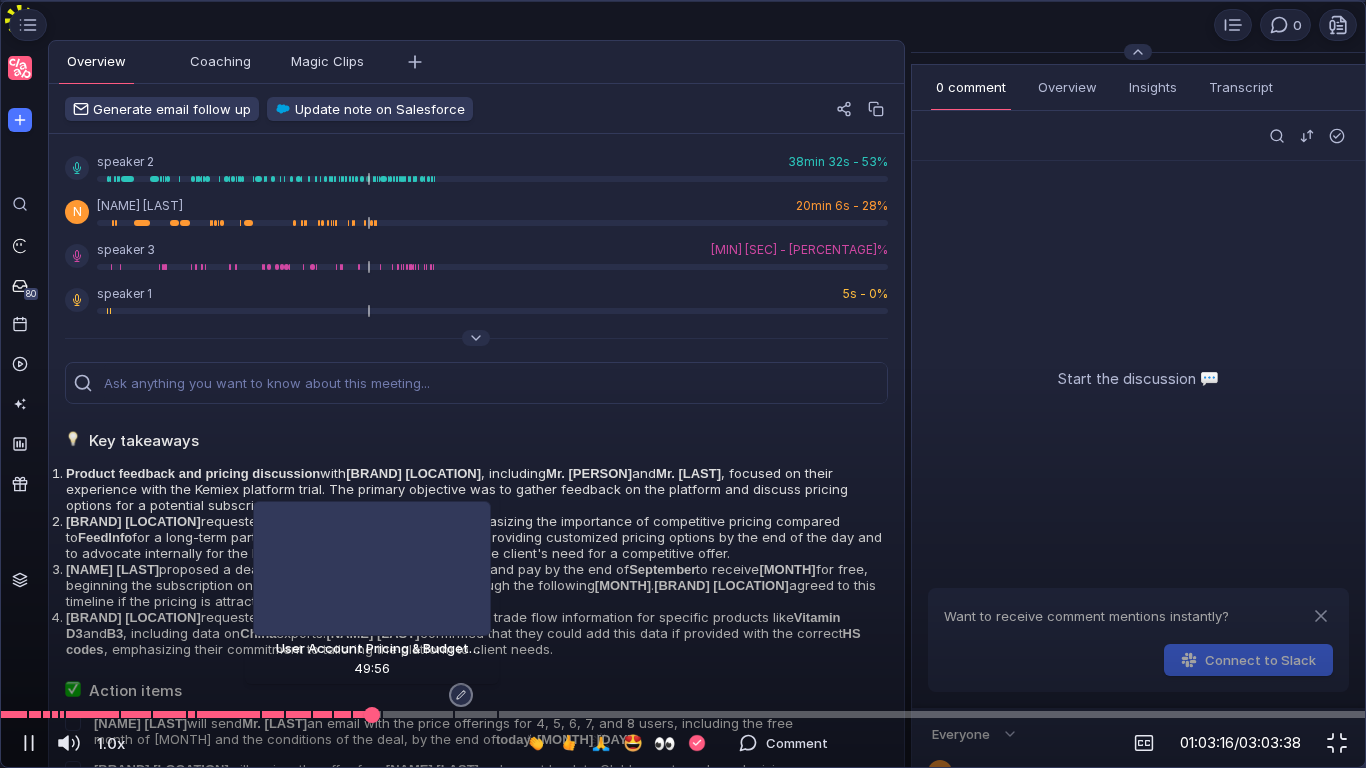 click at bounding box center [683, 714] 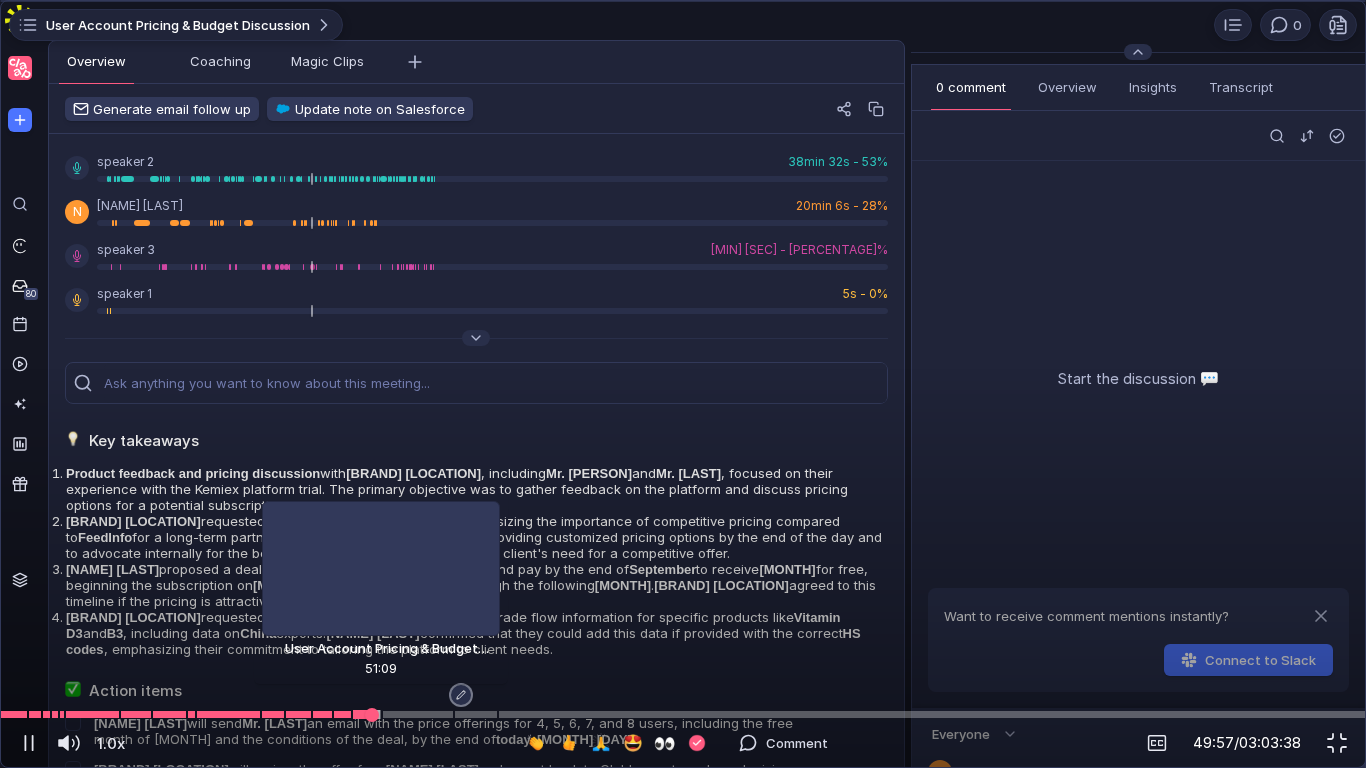 click at bounding box center [683, 714] 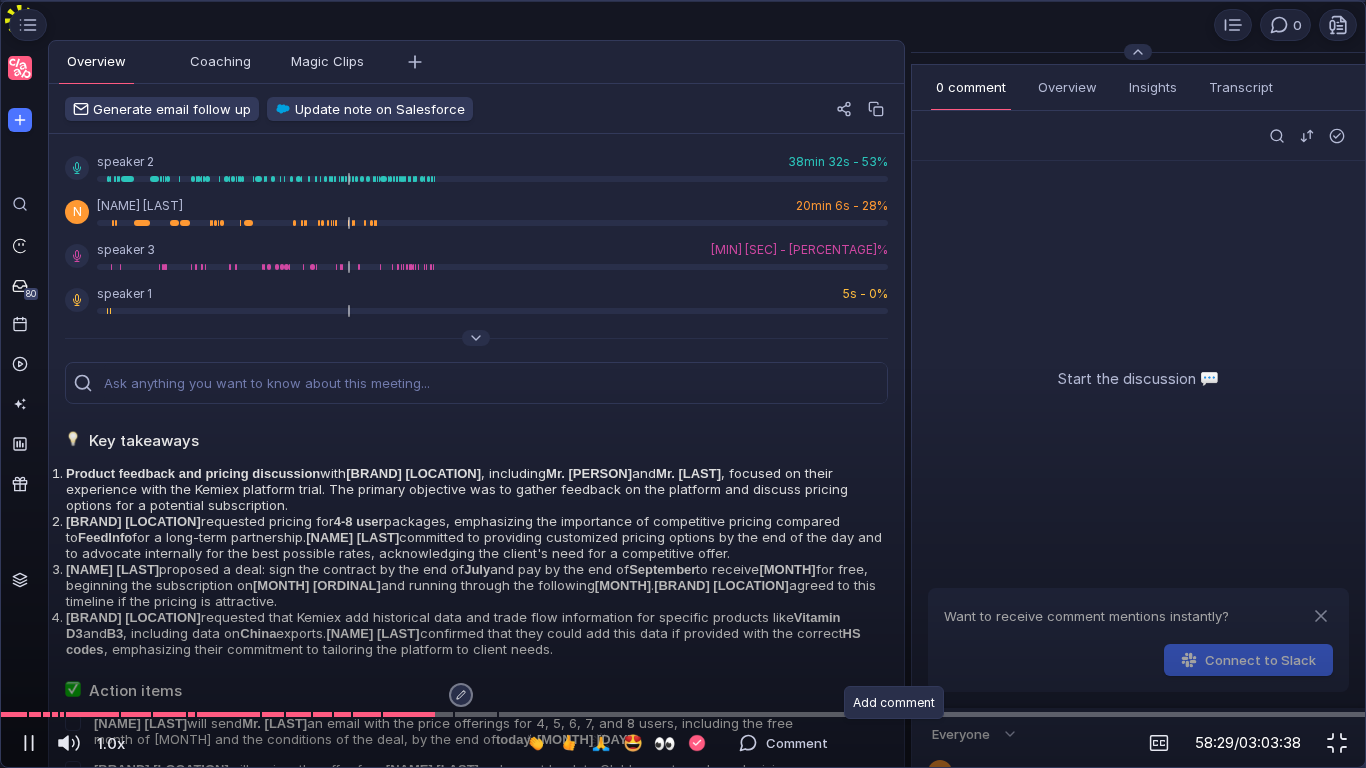 click on "Comment" at bounding box center [783, 743] 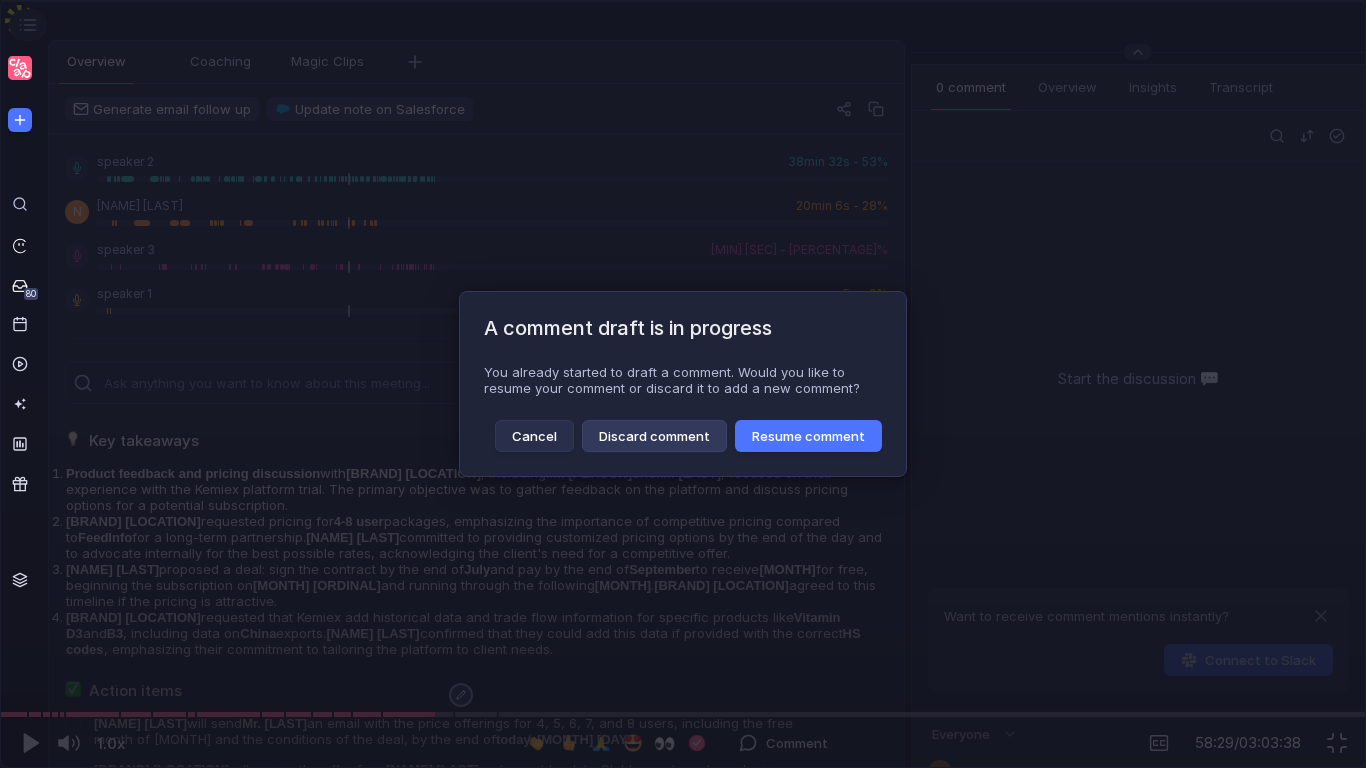 click on "Discard comment" at bounding box center [654, 436] 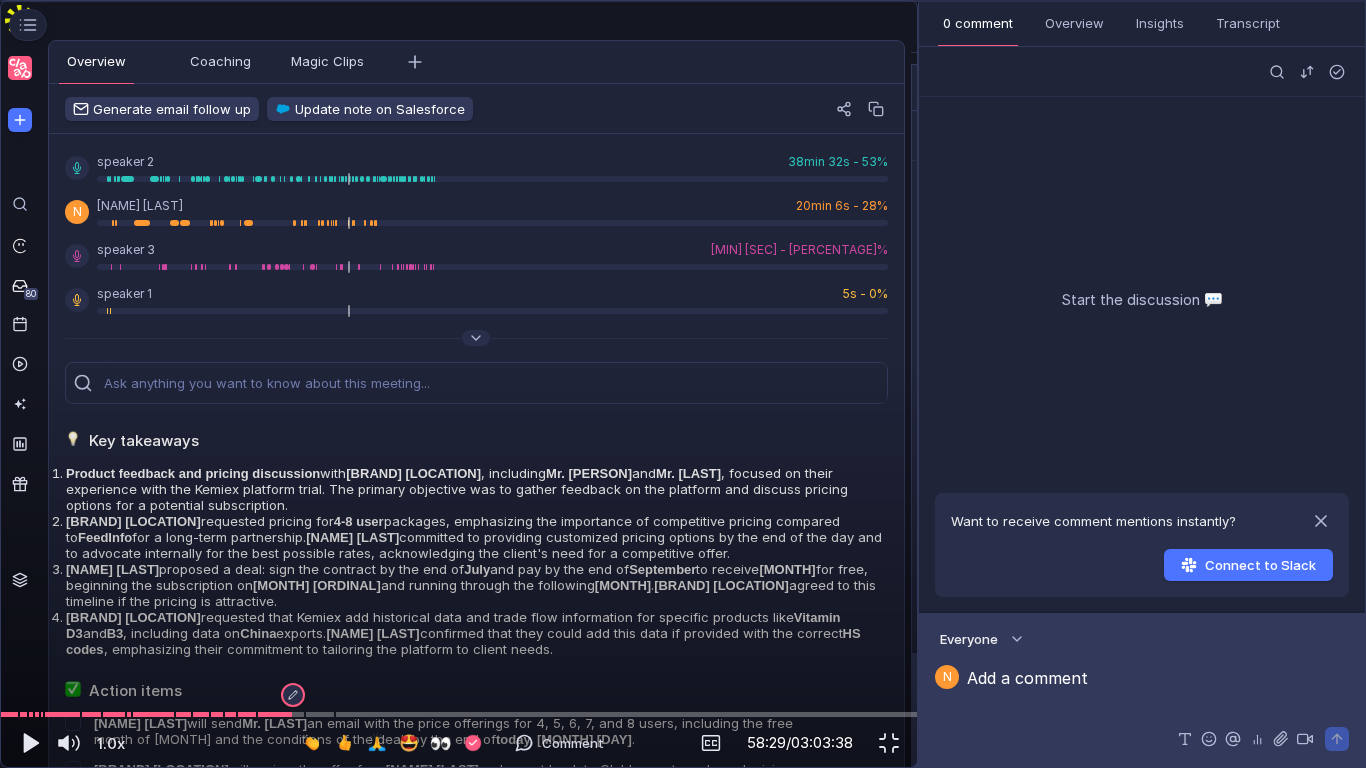 click at bounding box center (1017, 639) 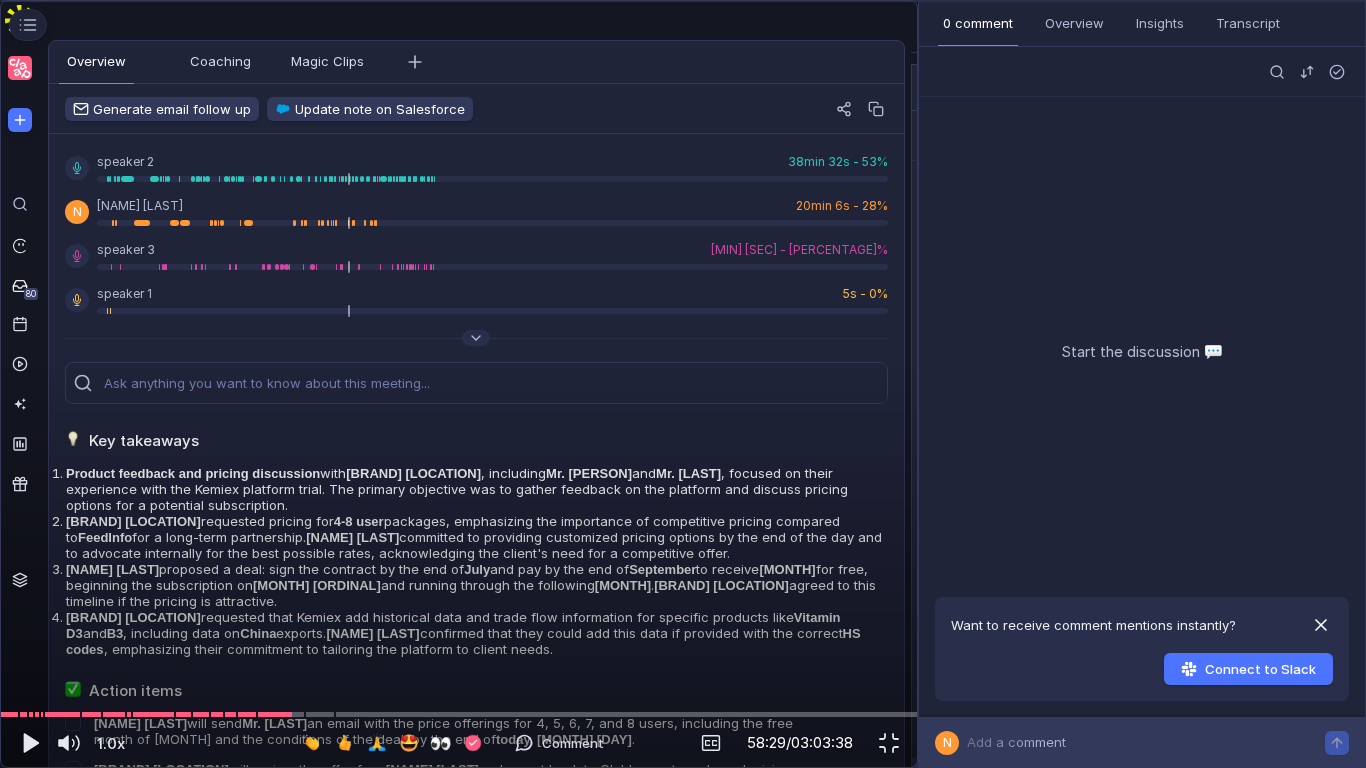 click at bounding box center (1321, 625) 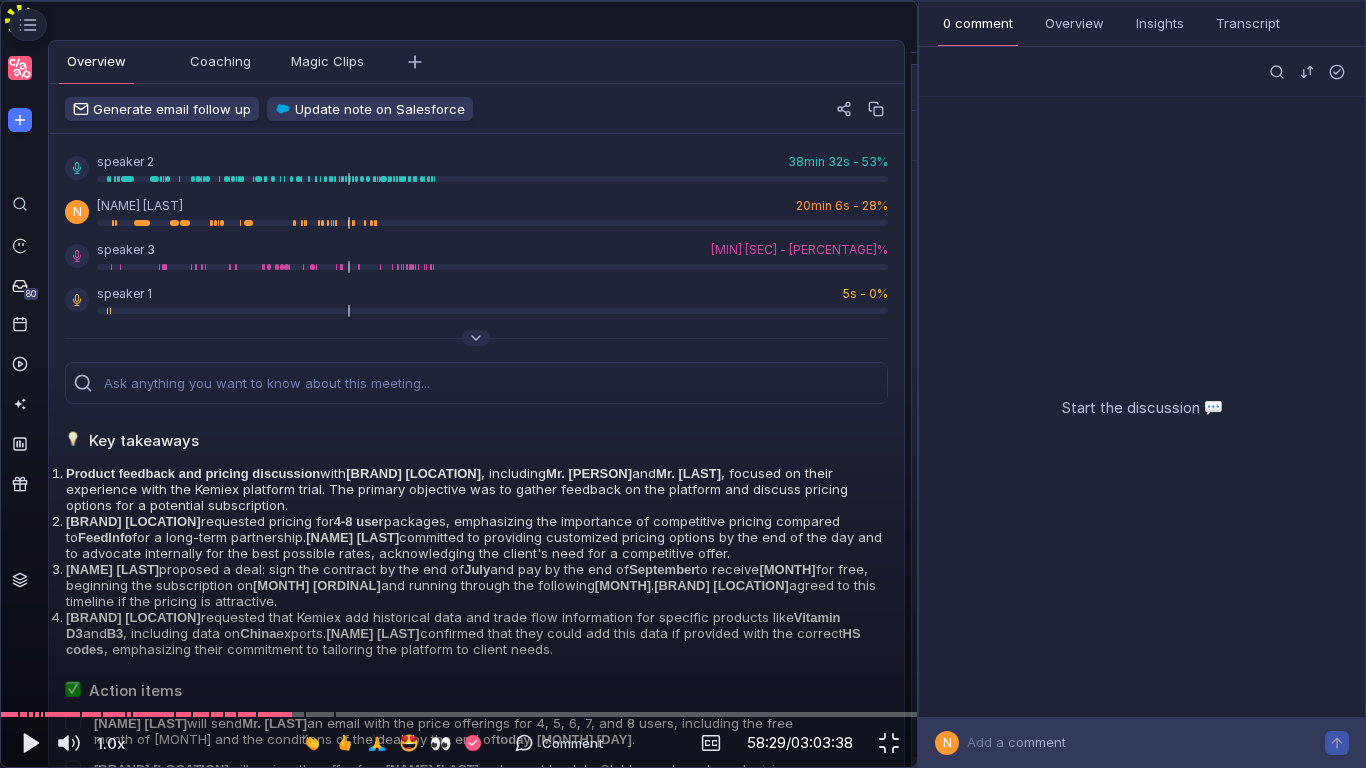 click on "Add a comment" at bounding box center [1016, 742] 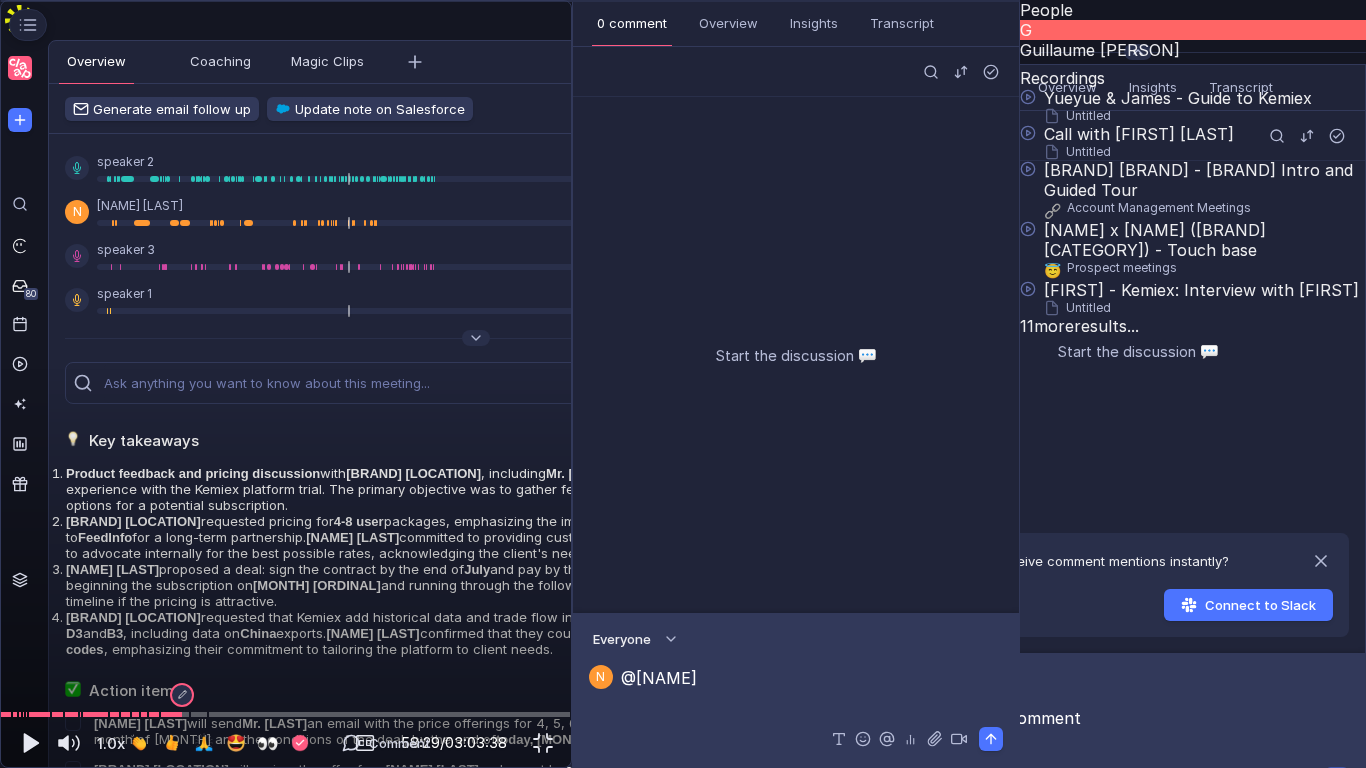 click on "[FIRST] [LAST]" at bounding box center [1193, 50] 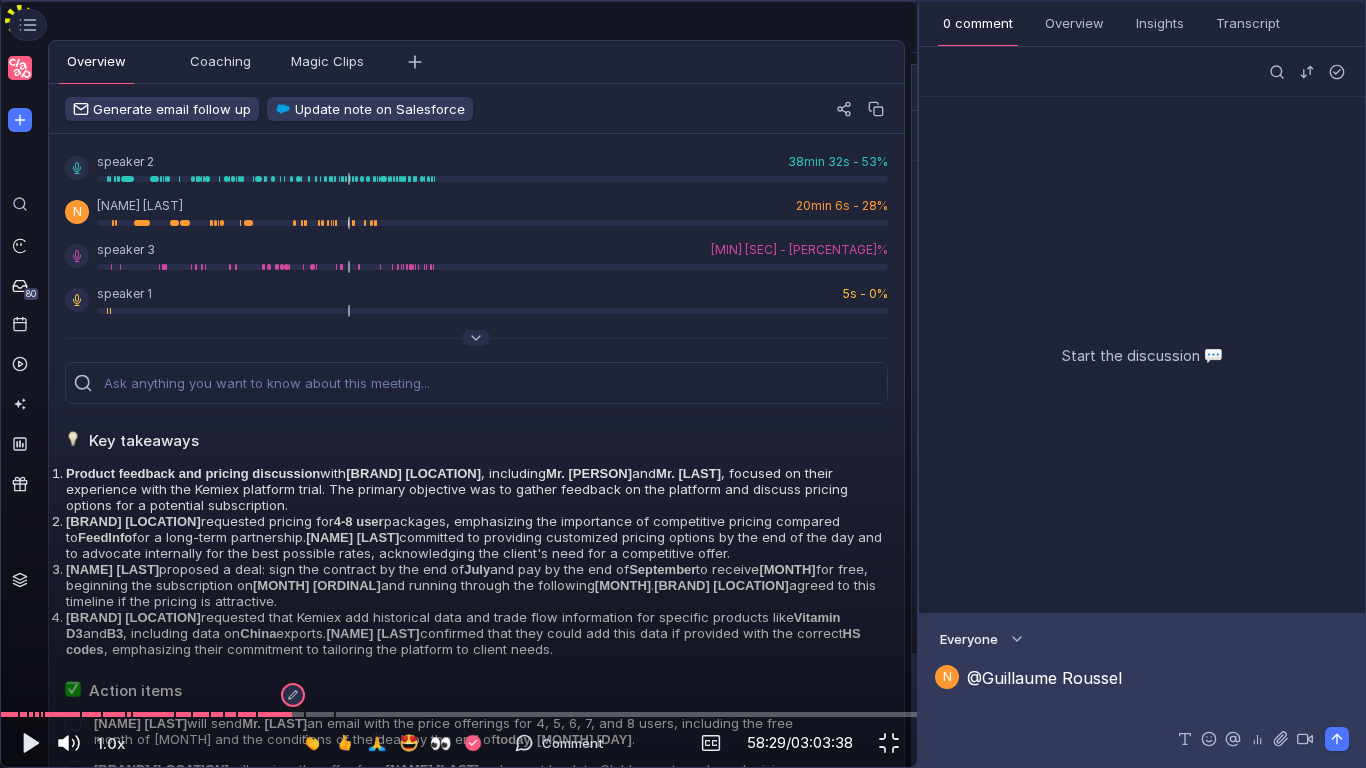 click at bounding box center [29, 743] 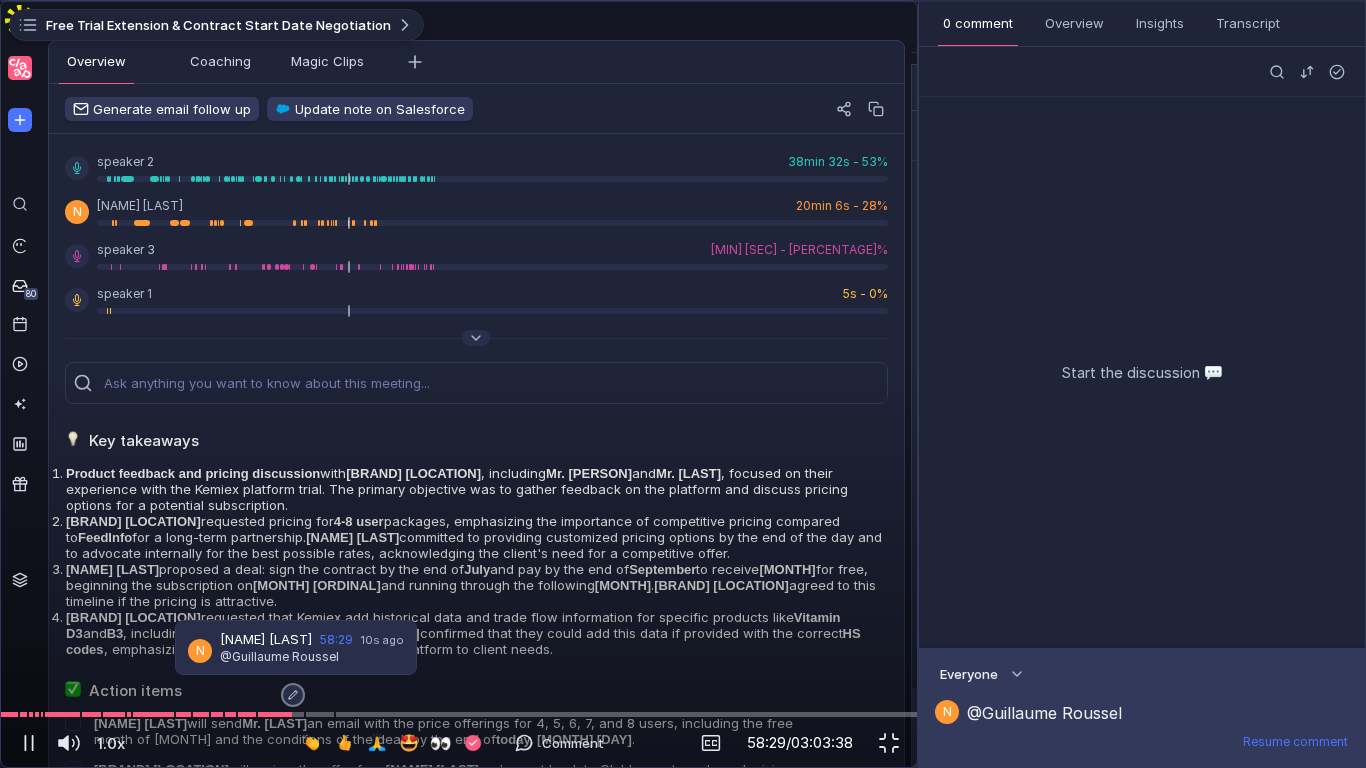 click on "@Guillaume Roussel" at bounding box center [1158, 713] 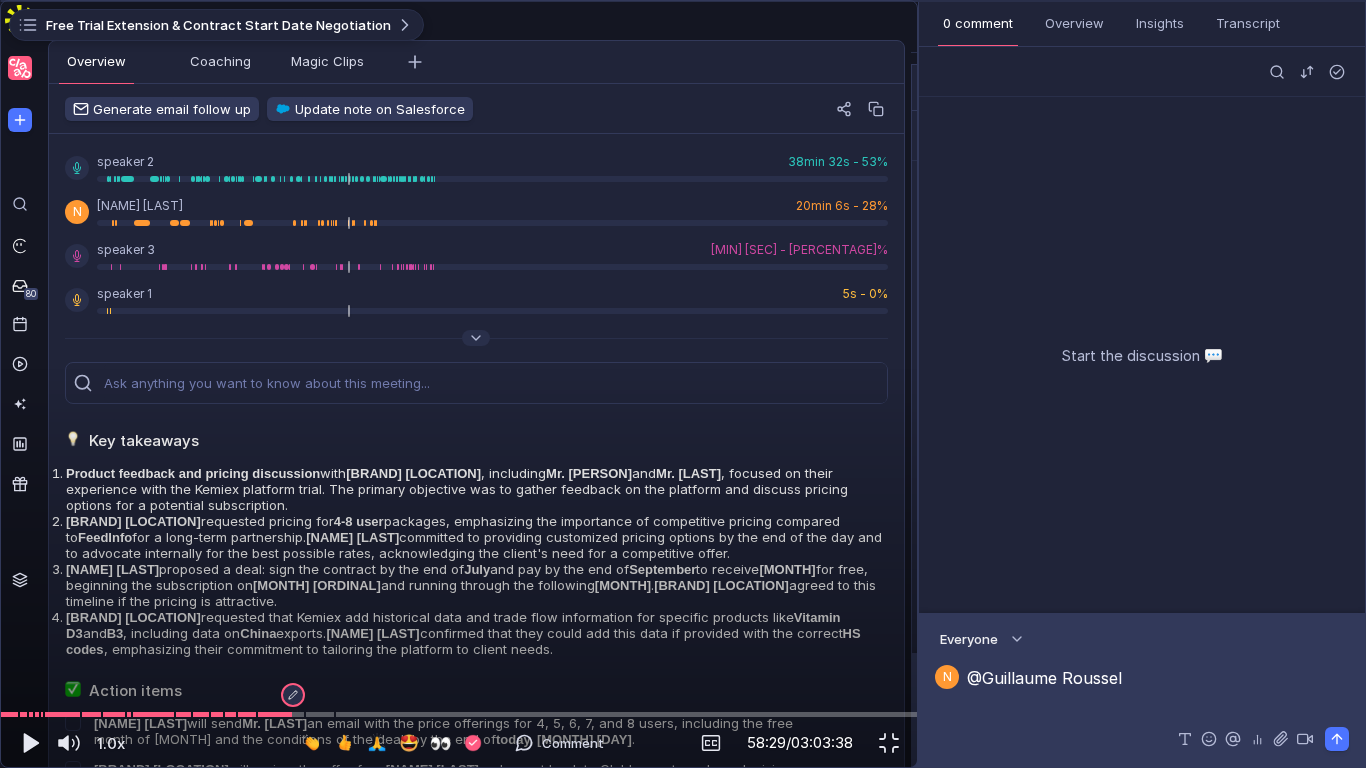 click on "@Guillaume Roussel" at bounding box center [1166, 688] 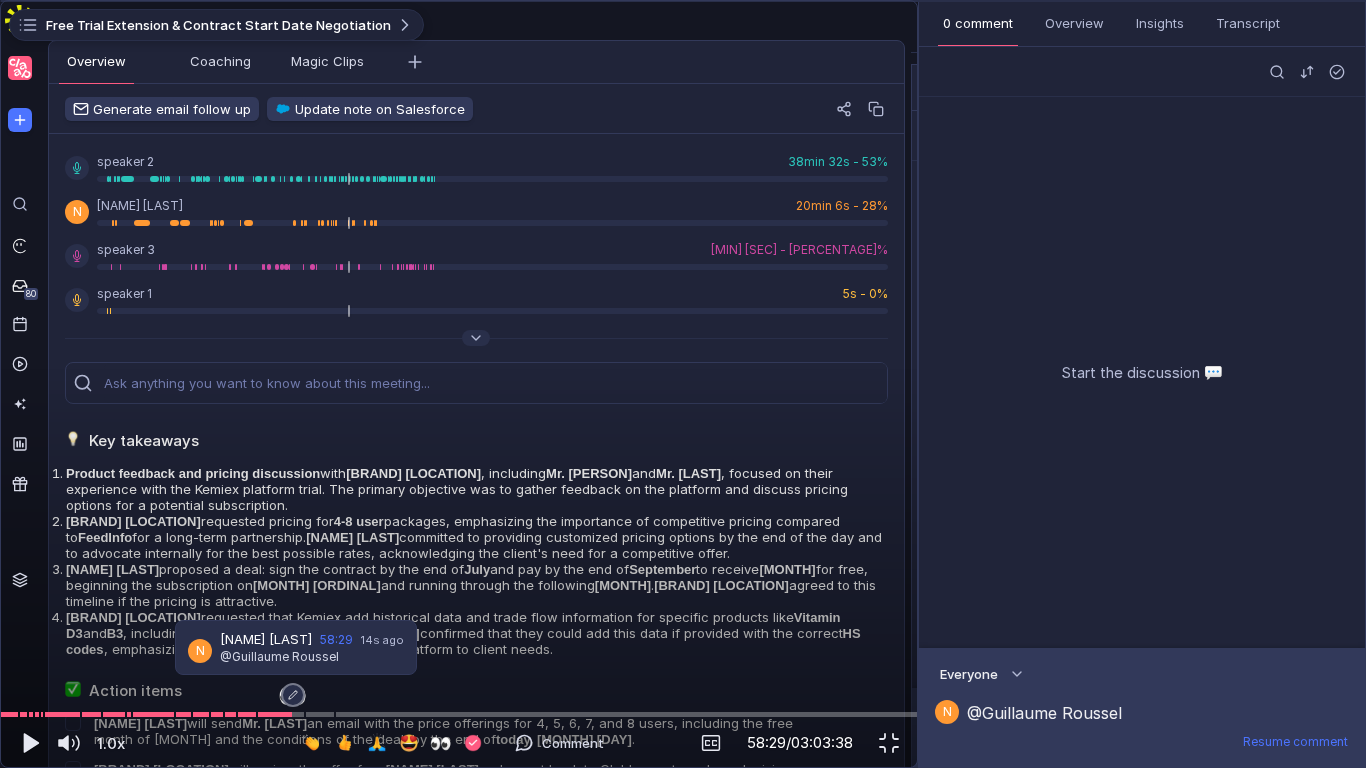 click on "@Guillaume Roussel" at bounding box center (1158, 713) 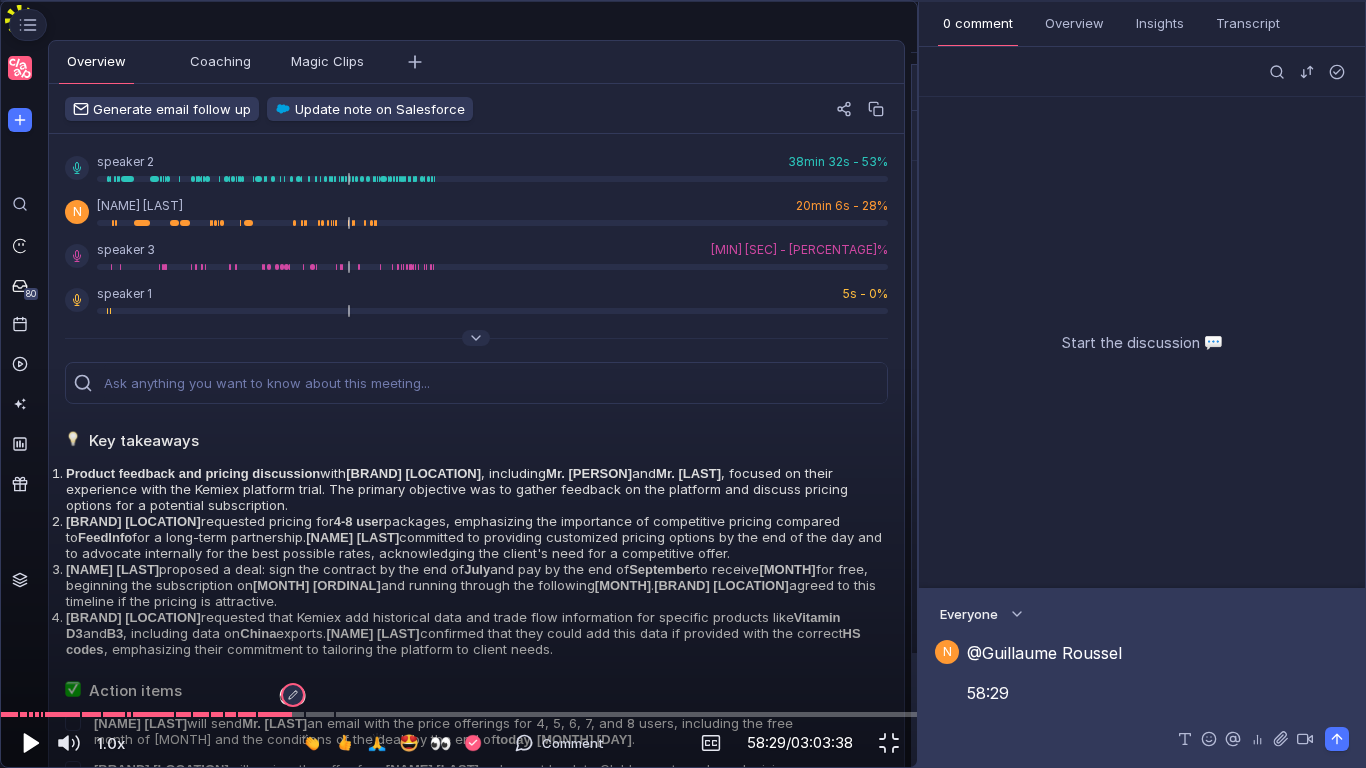 click at bounding box center (29, 743) 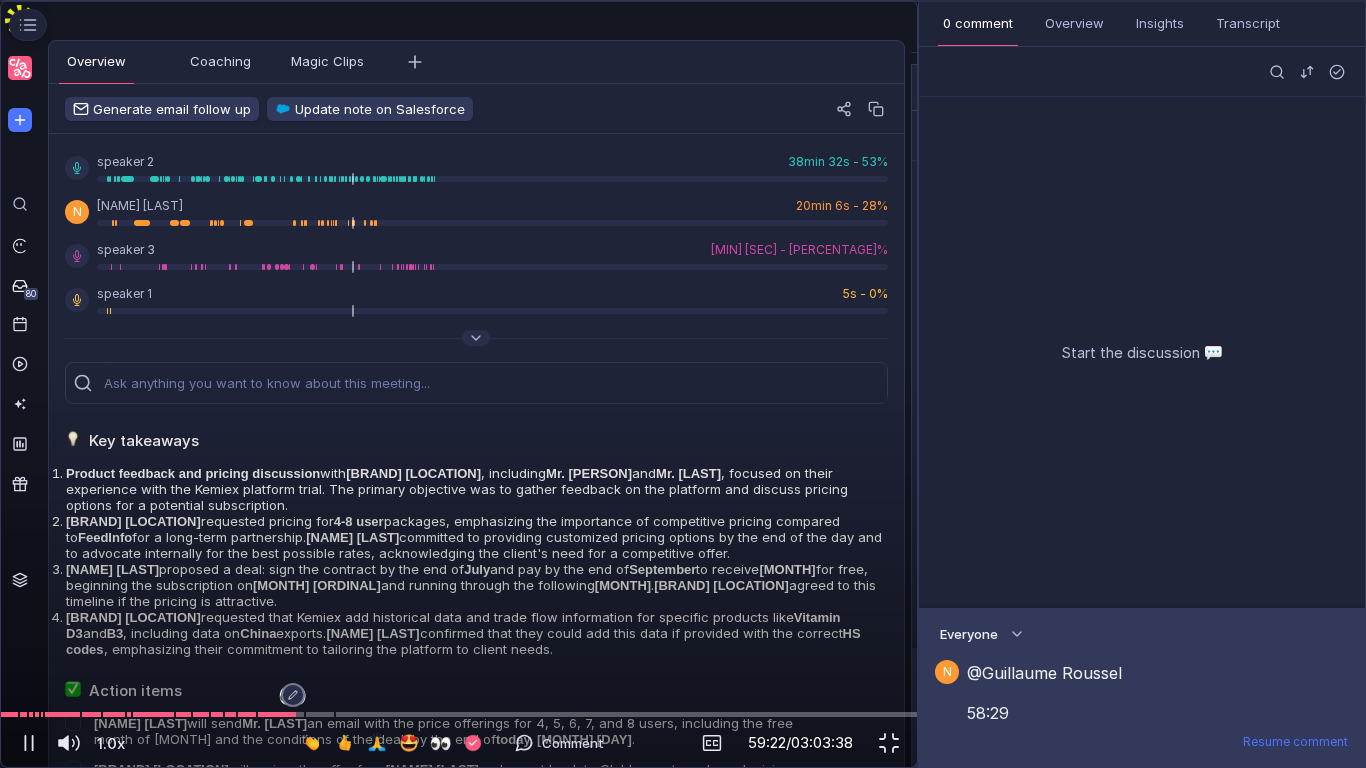 click on "@ [PERSON]
58:29" at bounding box center [1158, 693] 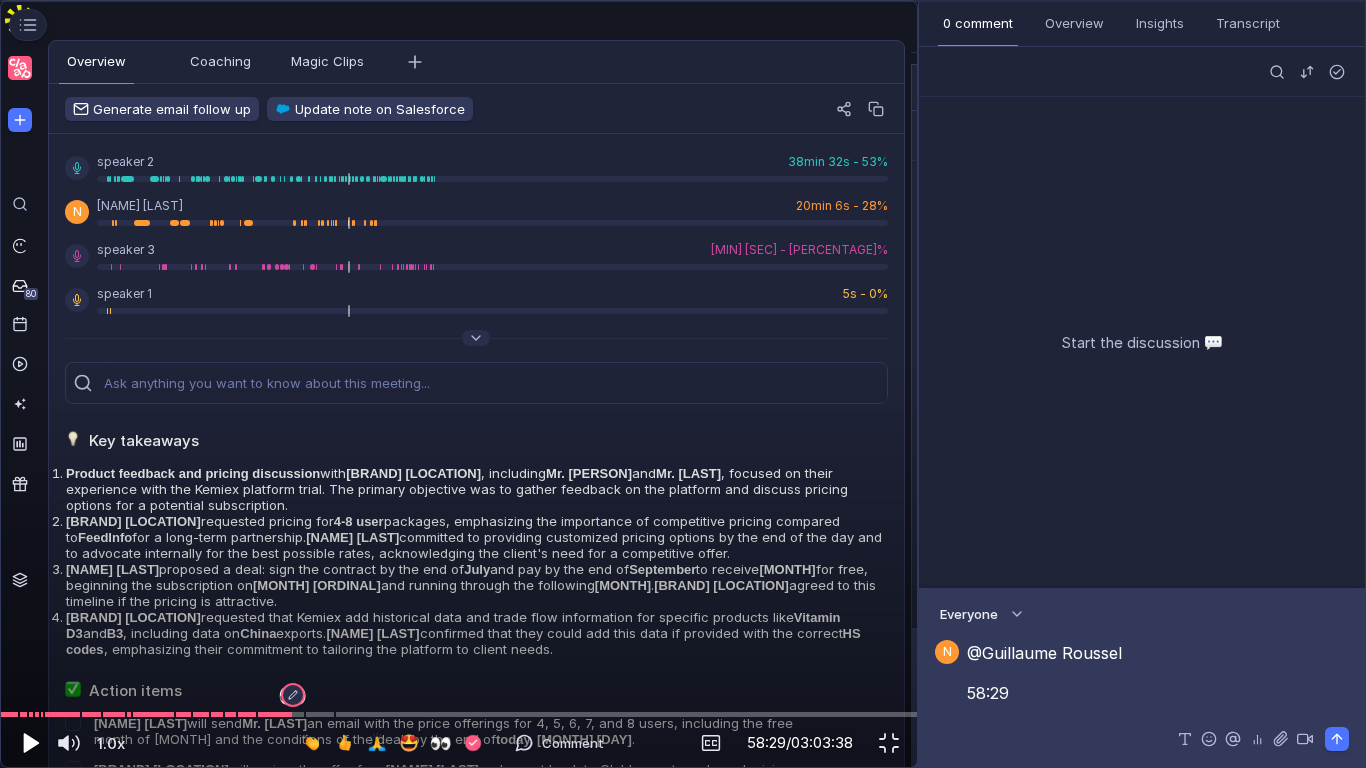 click at bounding box center (29, 743) 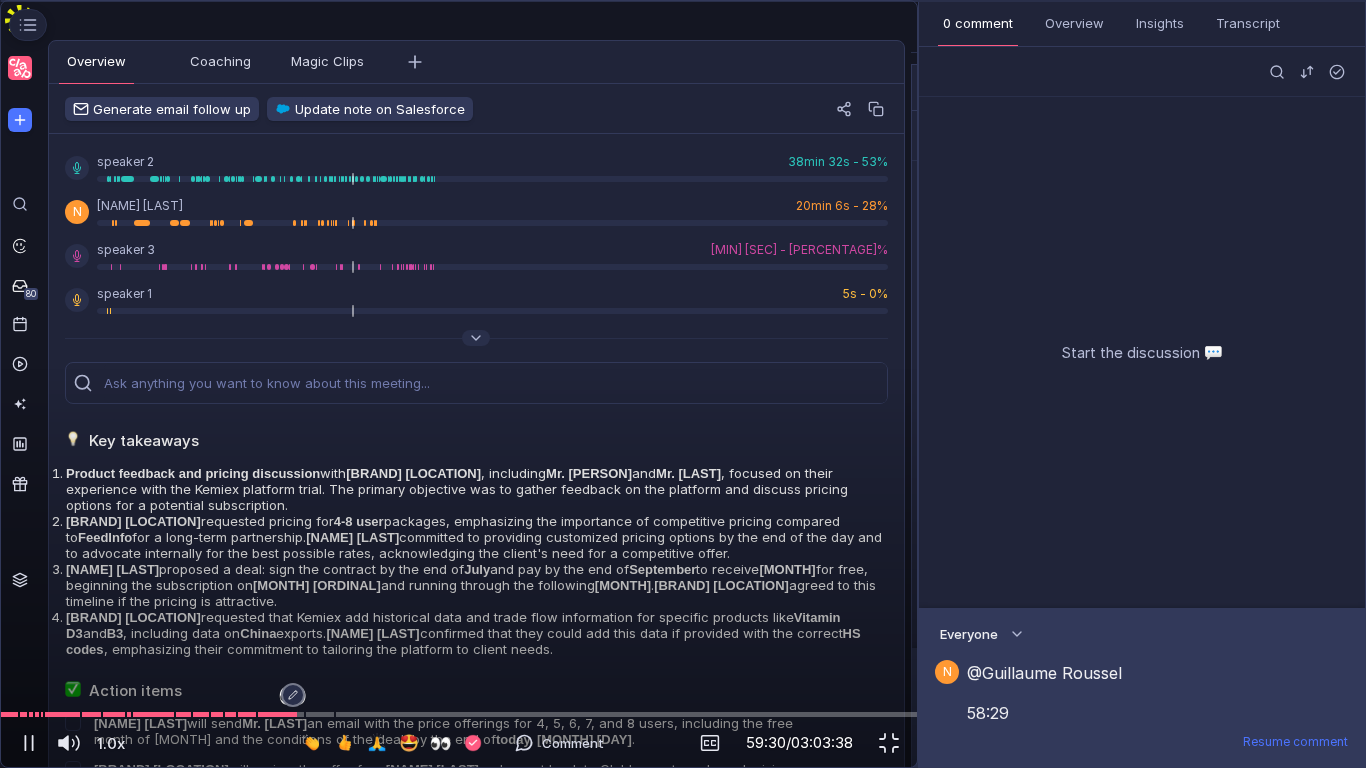 click on "@ [PERSON]
58:29" at bounding box center (1158, 697) 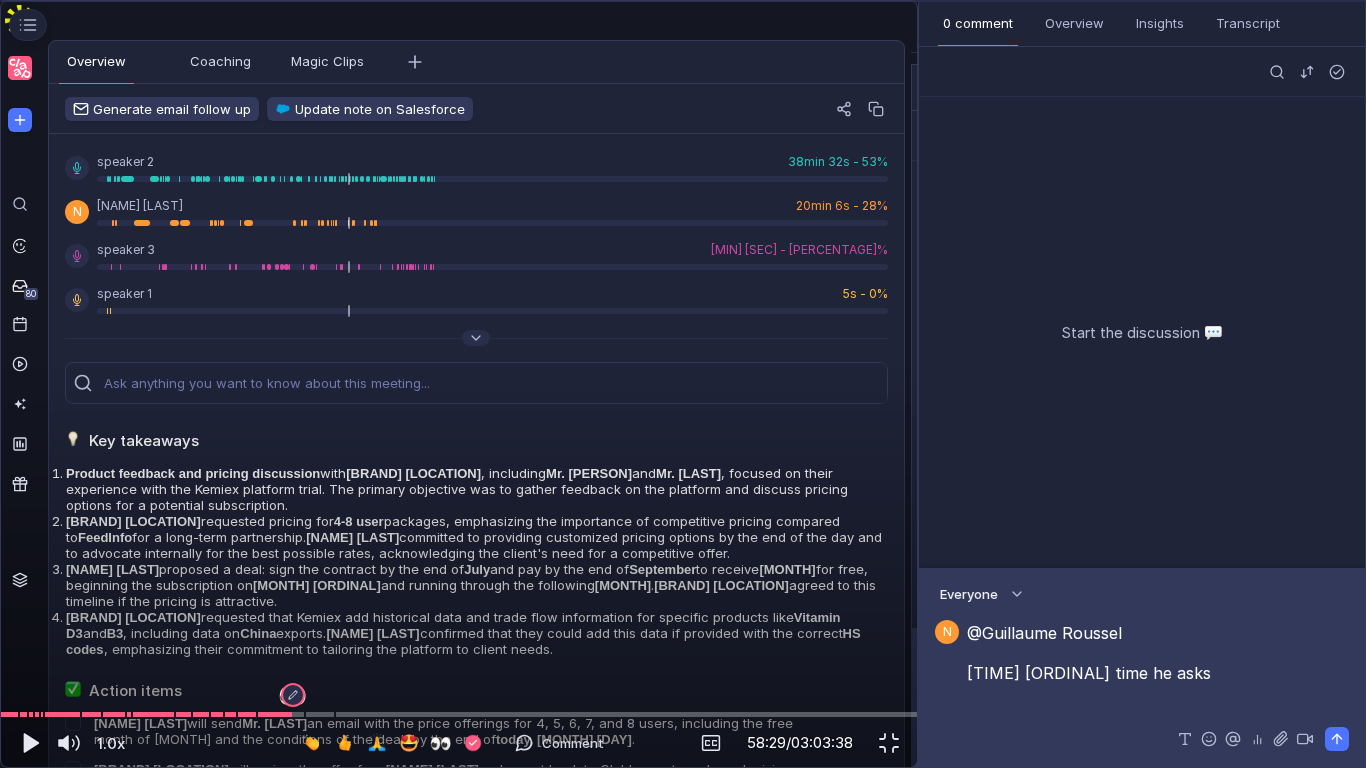 click at bounding box center (1336, 736) 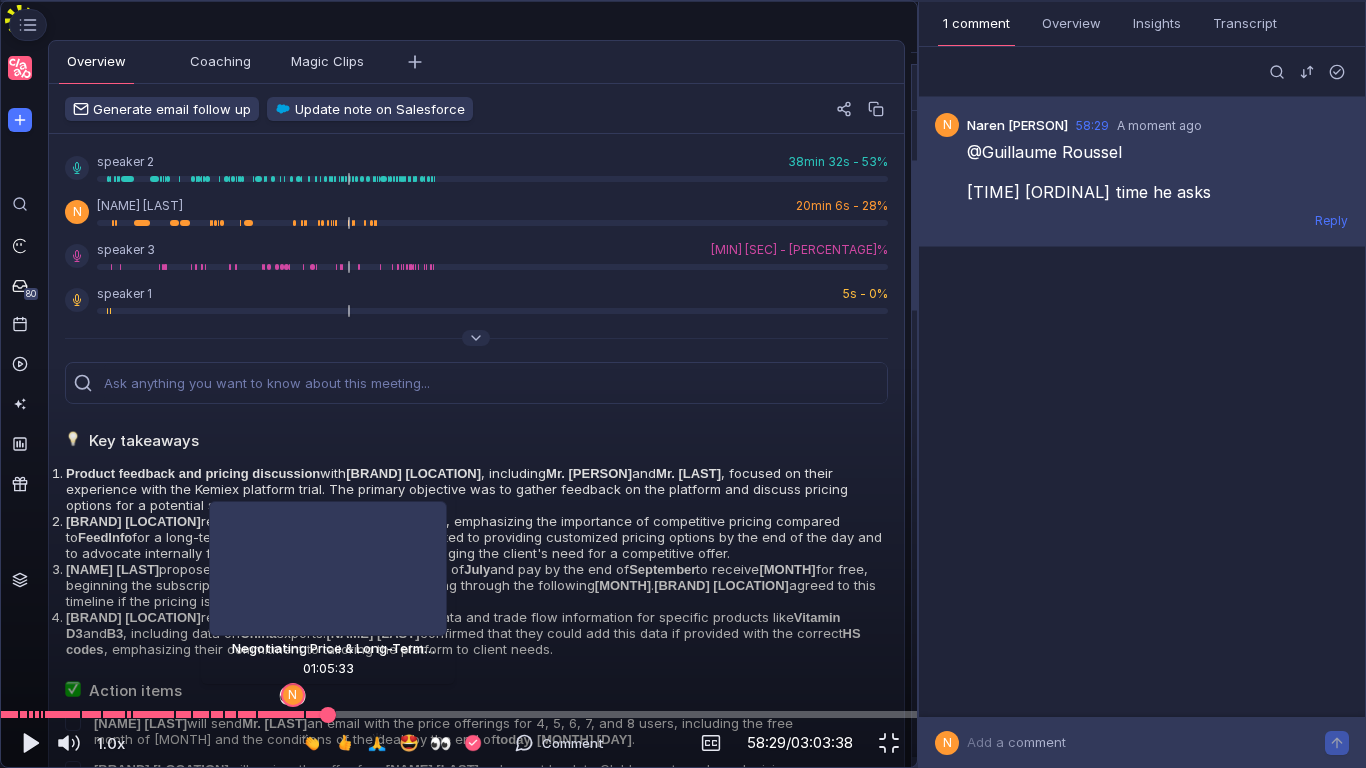 click at bounding box center [459, 714] 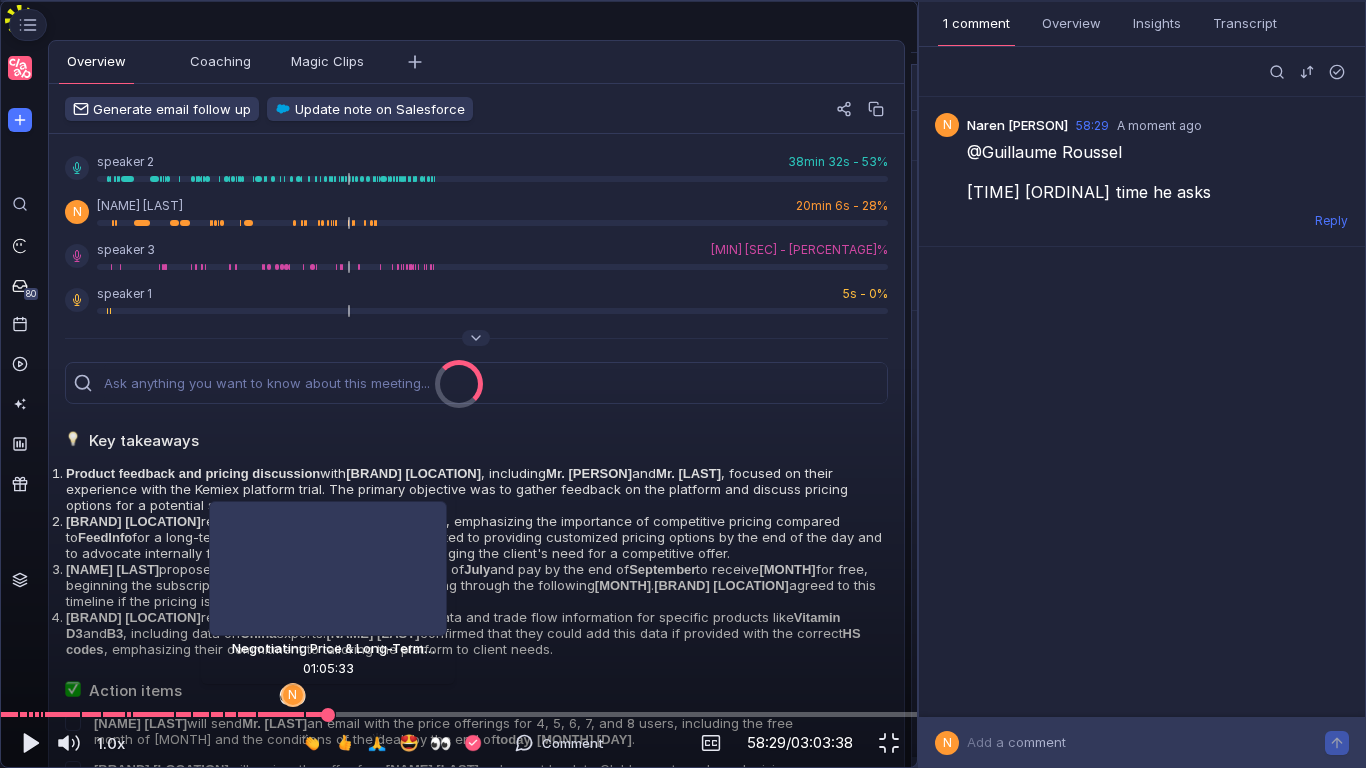 click at bounding box center (459, 127) 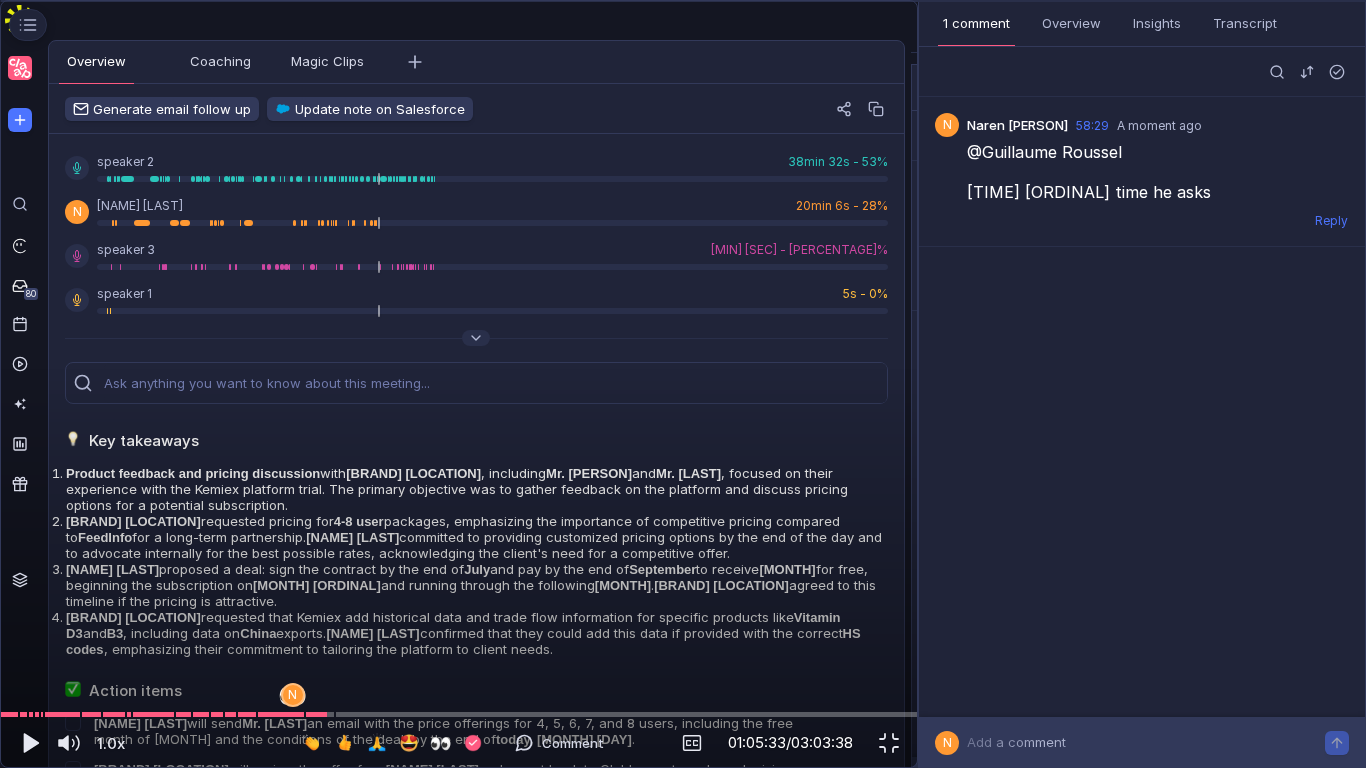 click at bounding box center [459, 127] 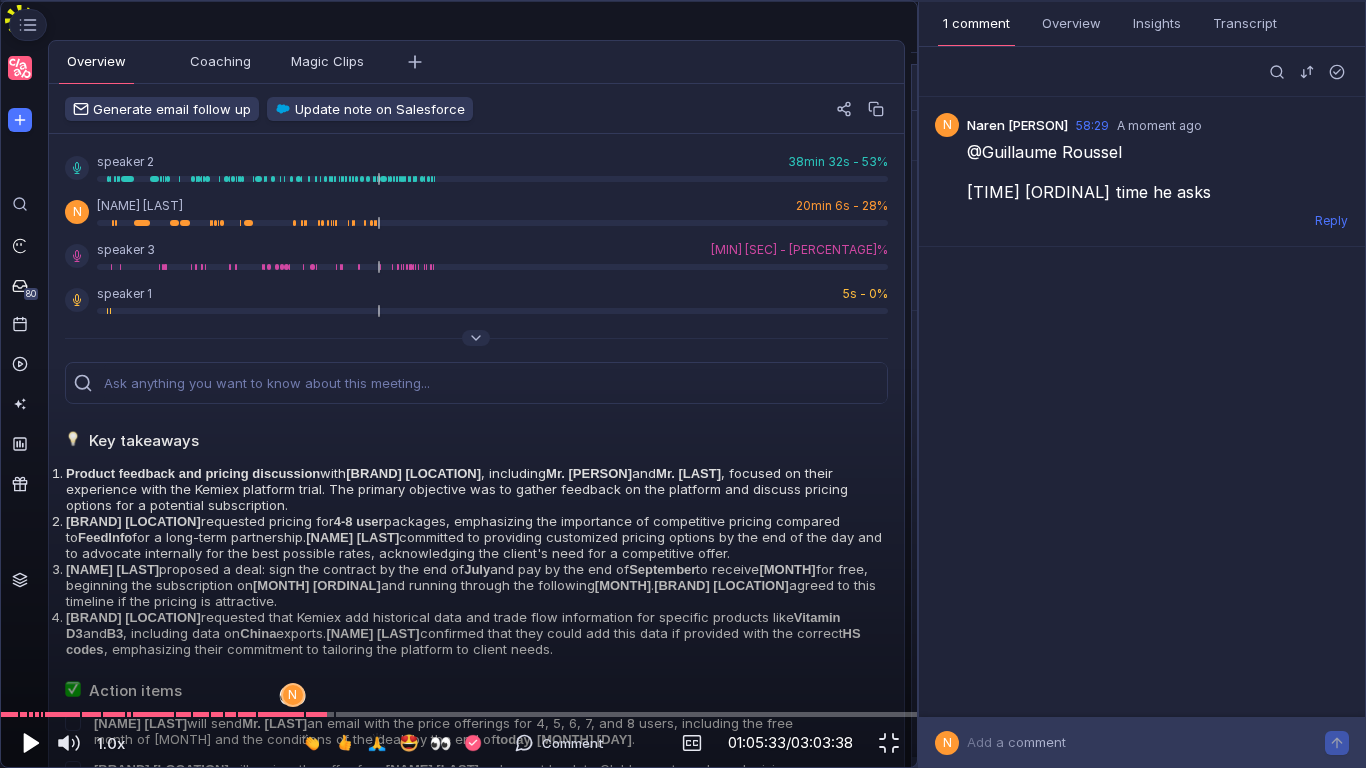 click at bounding box center [29, 743] 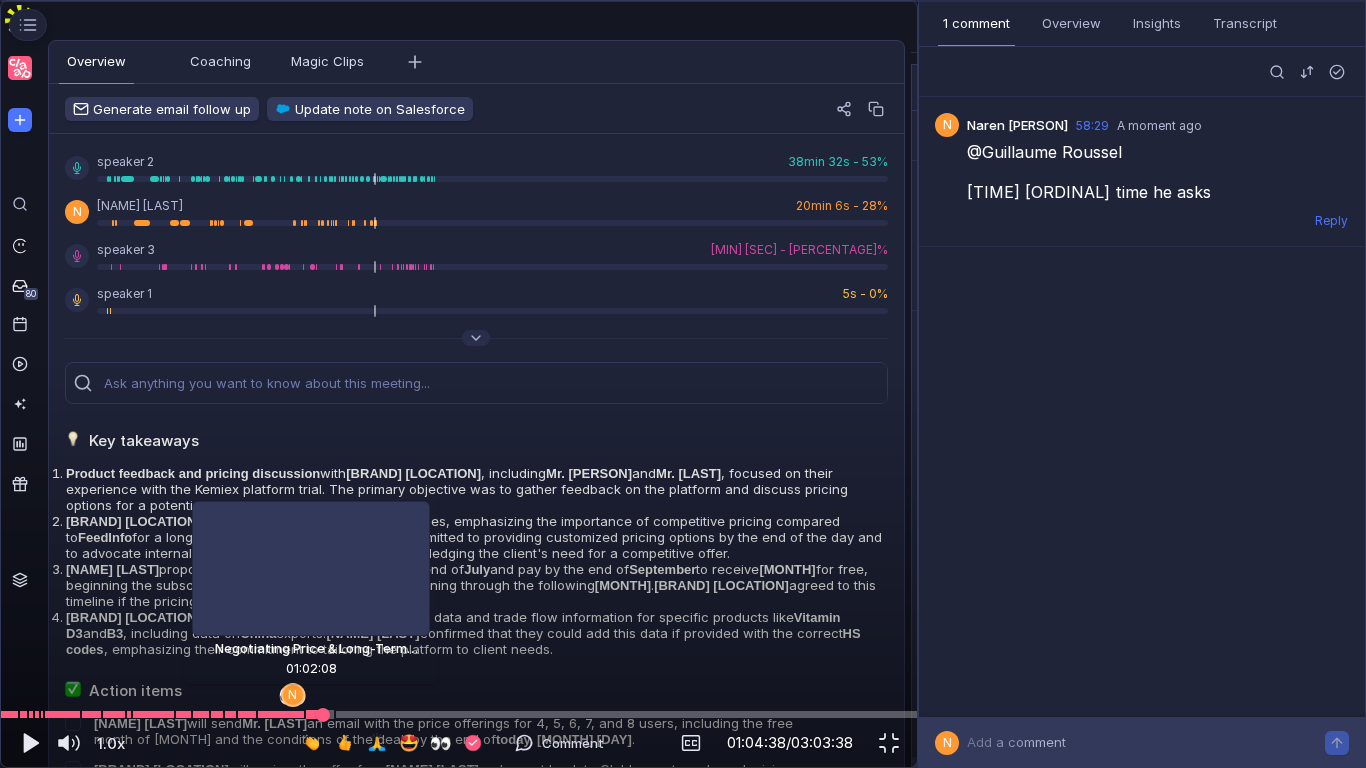 click at bounding box center (459, 714) 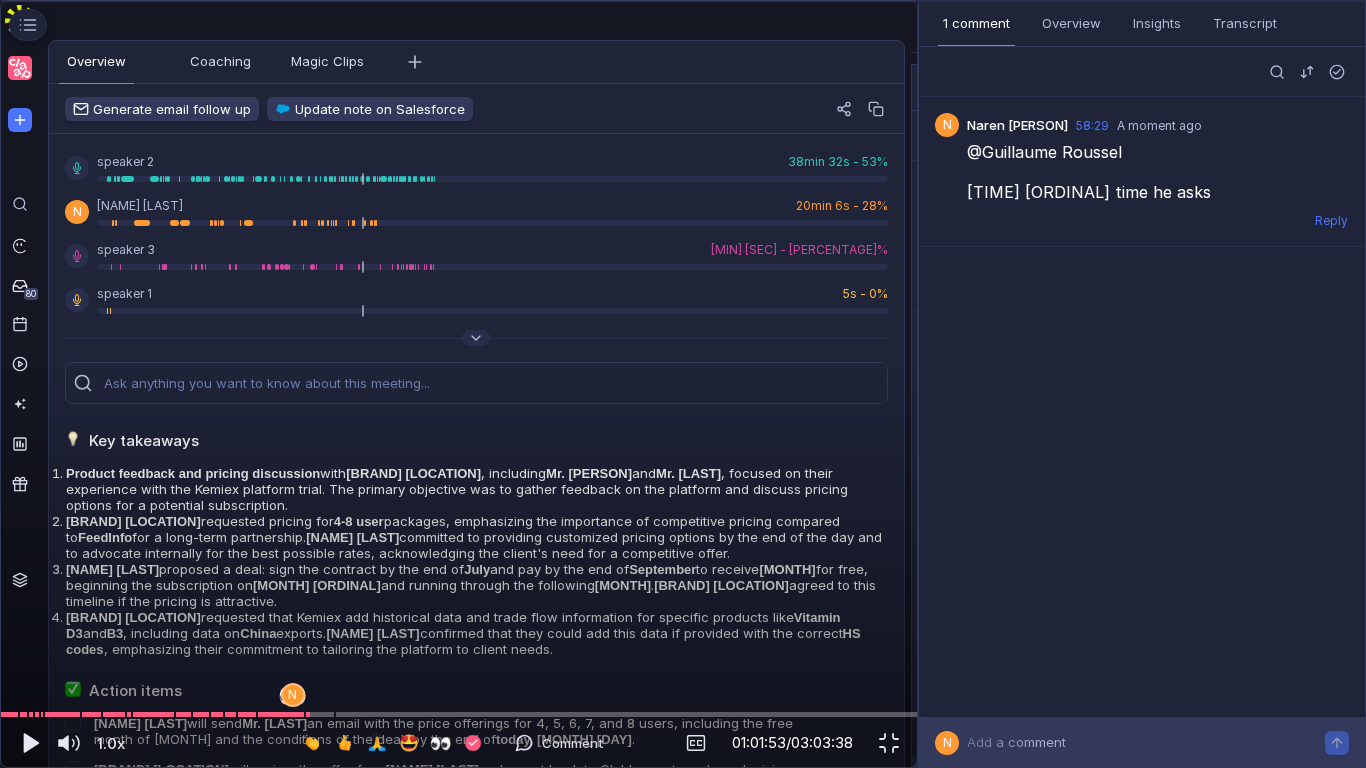 click at bounding box center (459, 127) 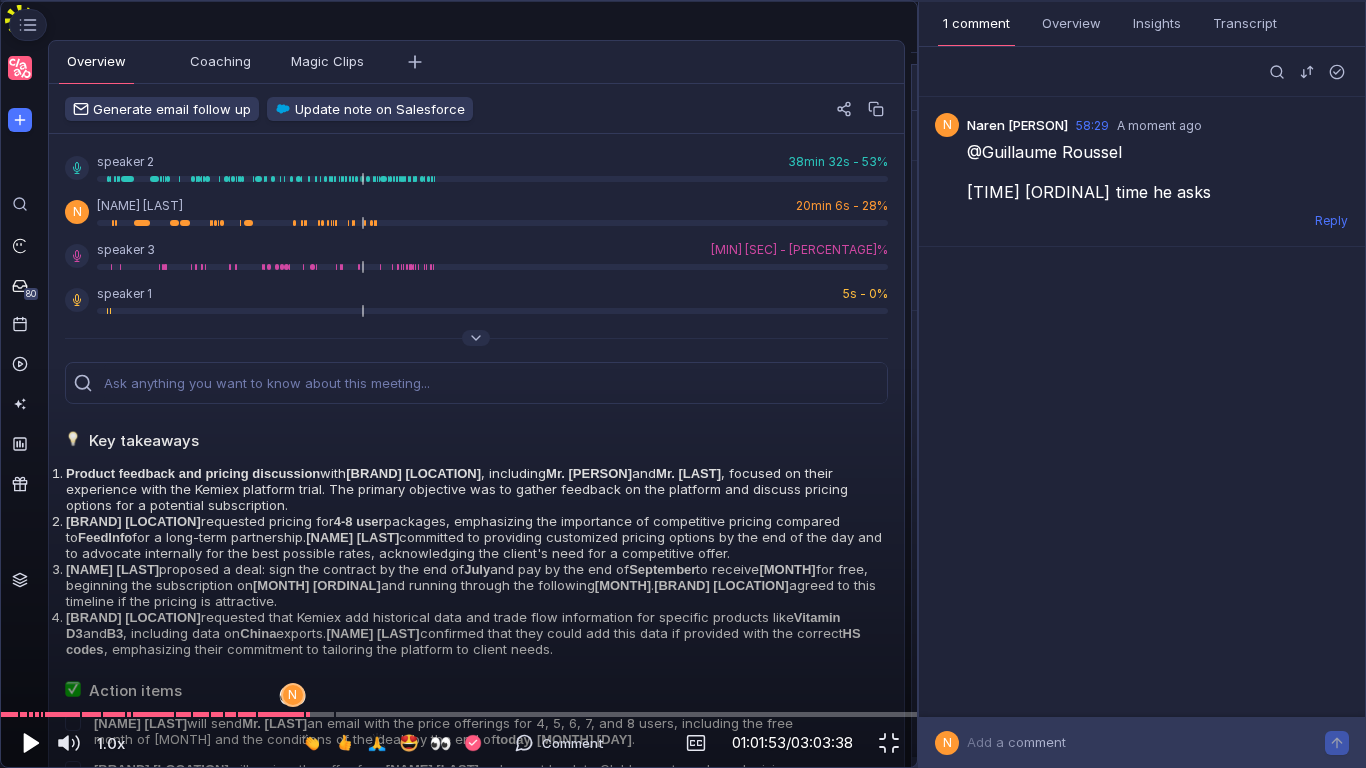 click at bounding box center [29, 743] 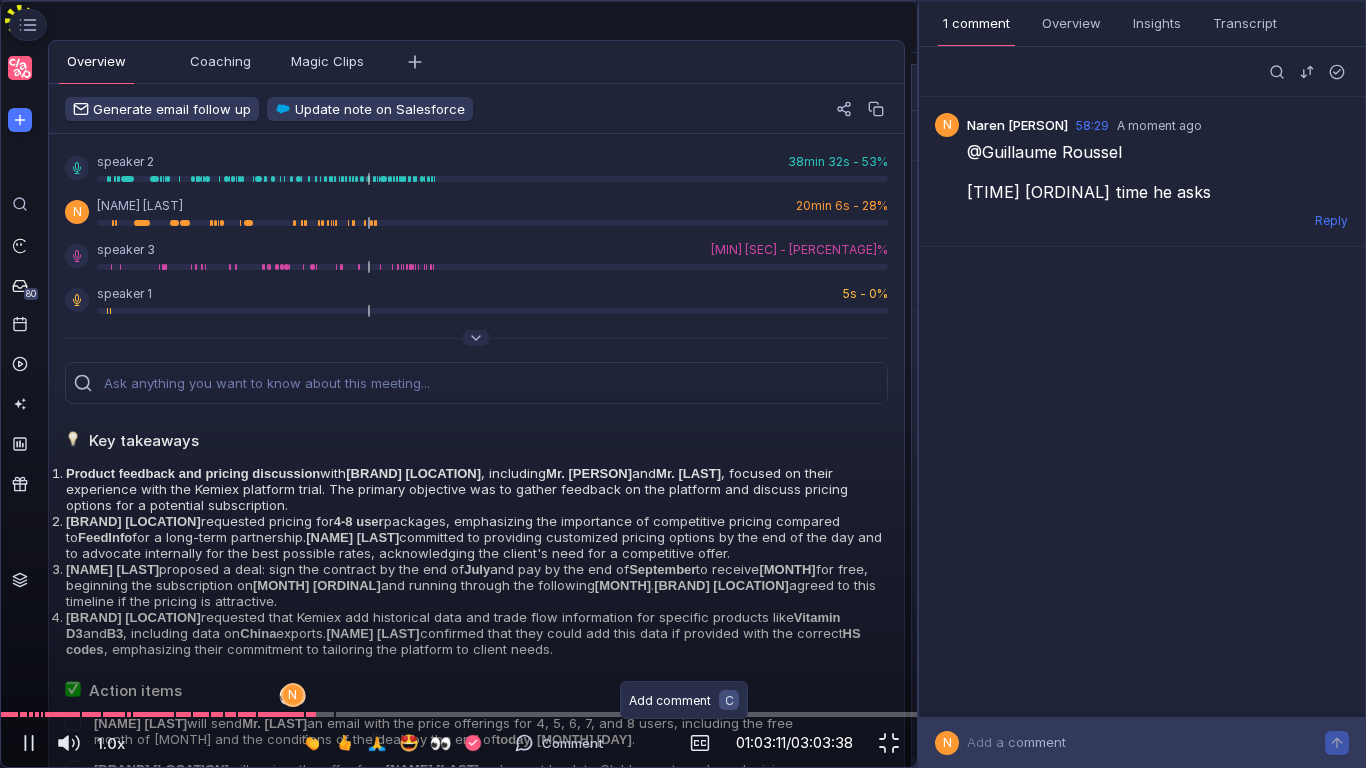 click on "Comment" at bounding box center (559, 743) 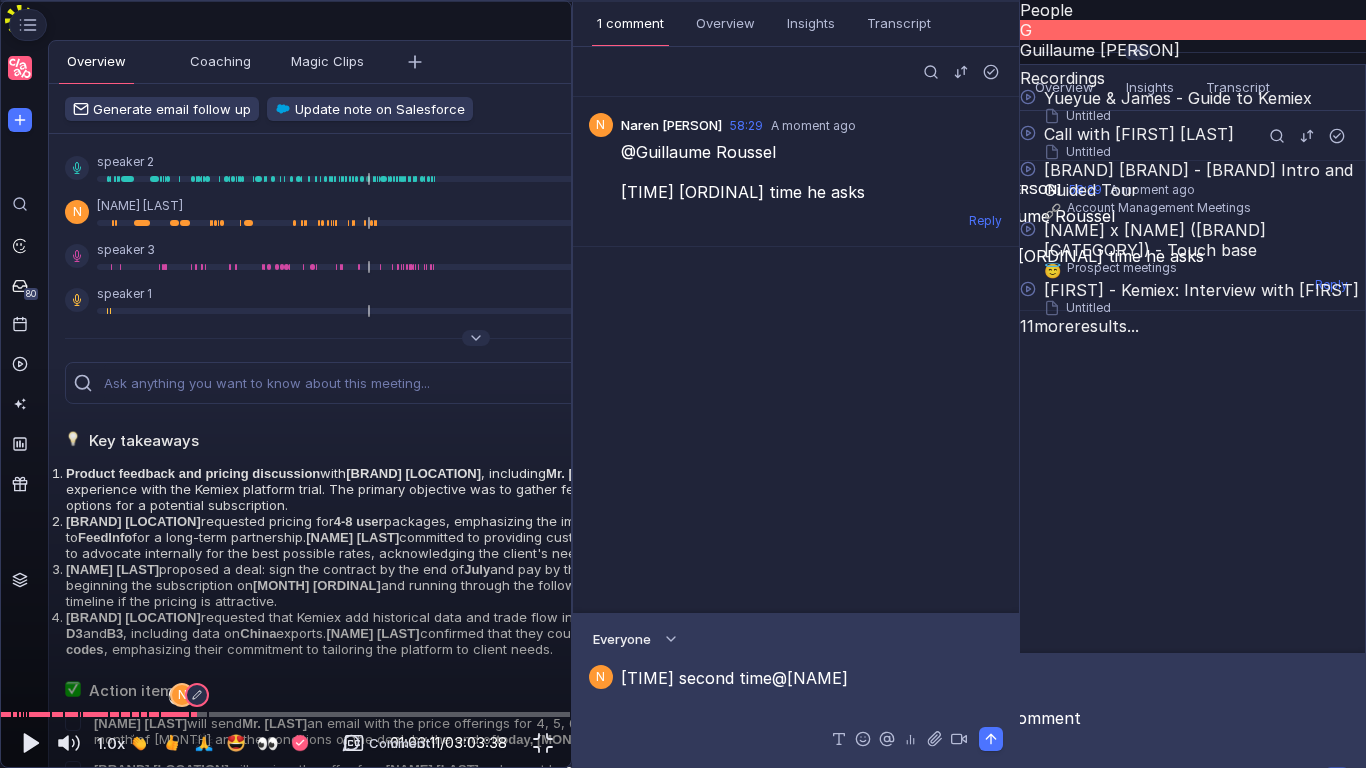 click on "[FIRST] [LAST]" at bounding box center (1193, 50) 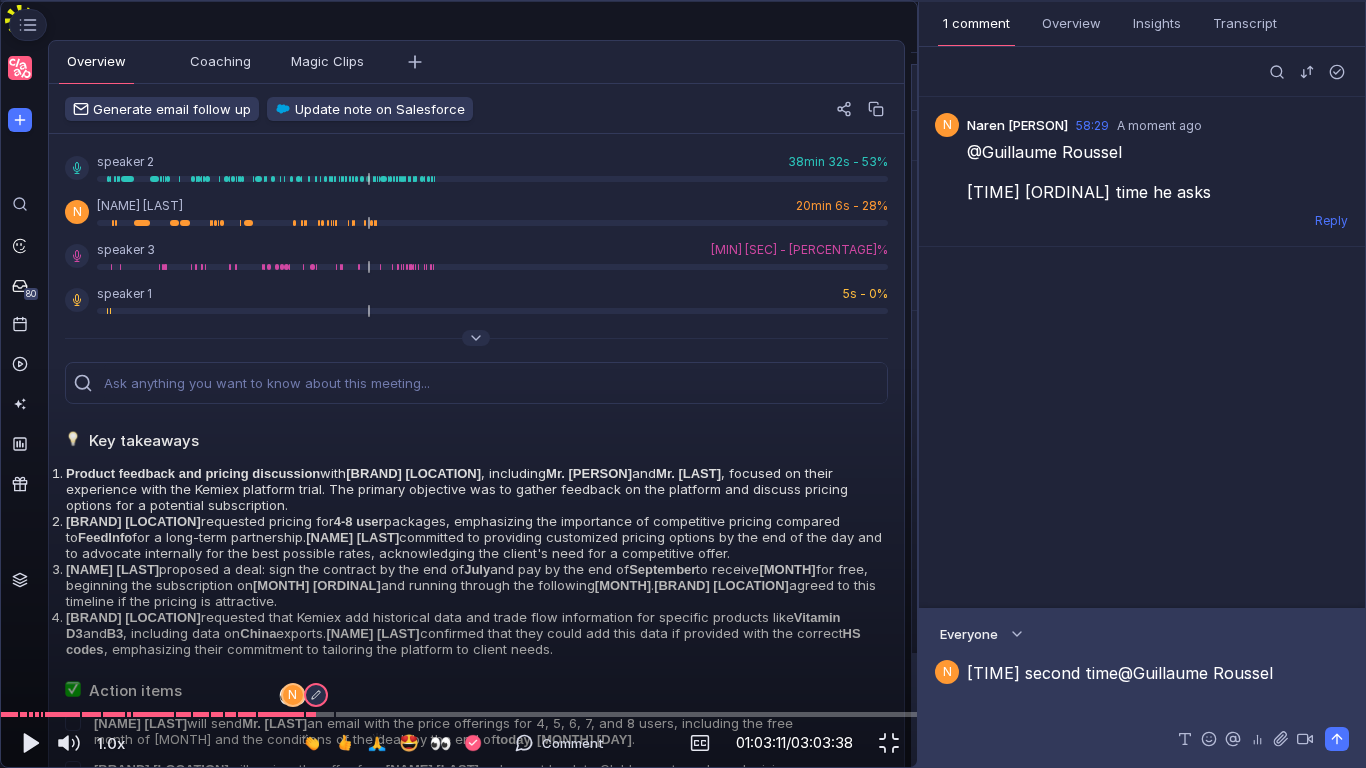 click at bounding box center (1337, 739) 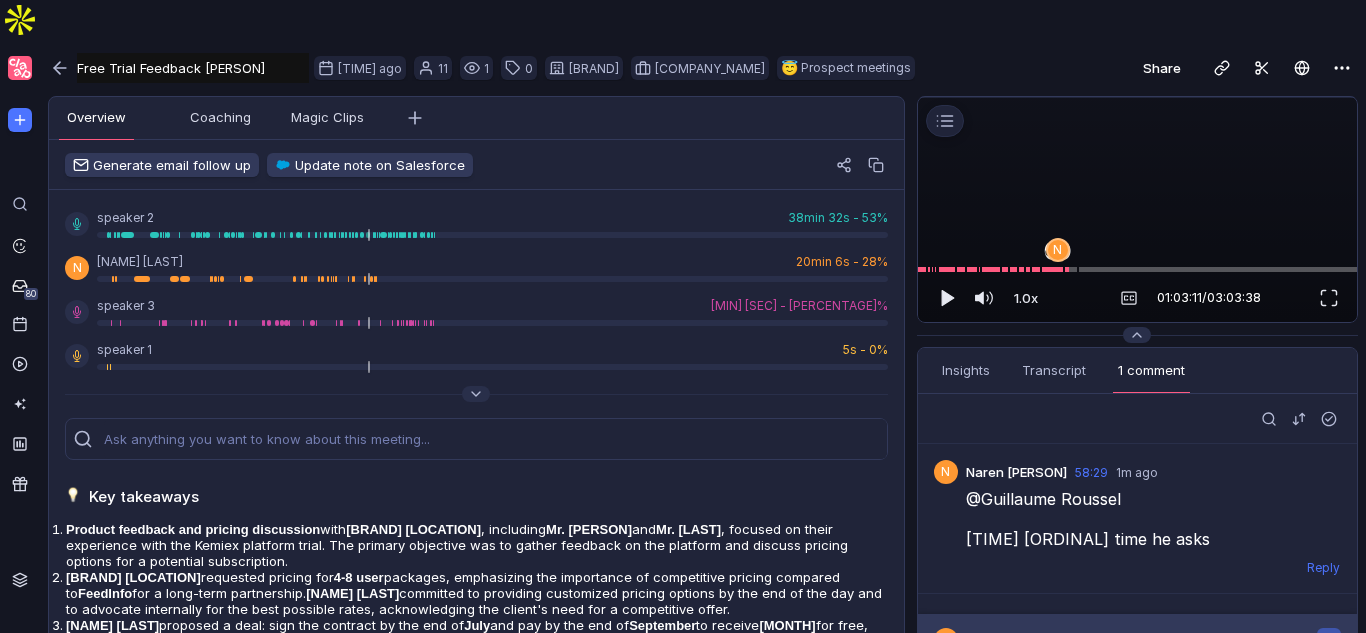 click on "Add a comment" at bounding box center (1141, 639) 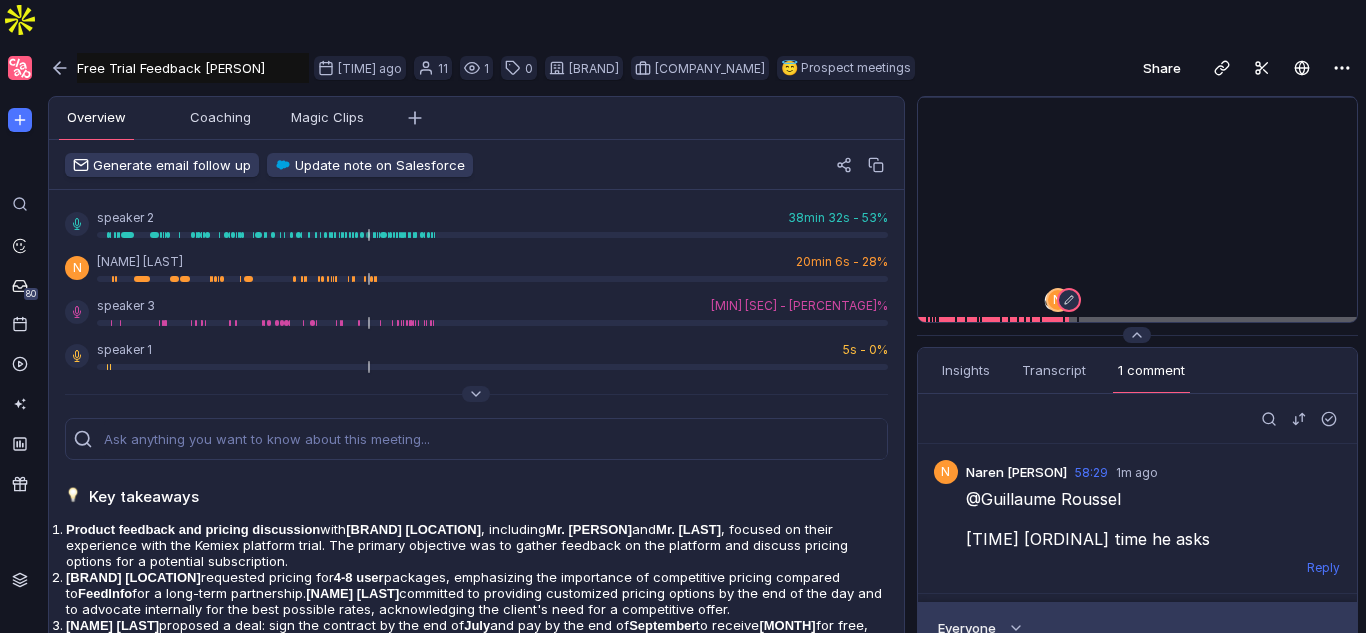 scroll, scrollTop: 75, scrollLeft: 0, axis: vertical 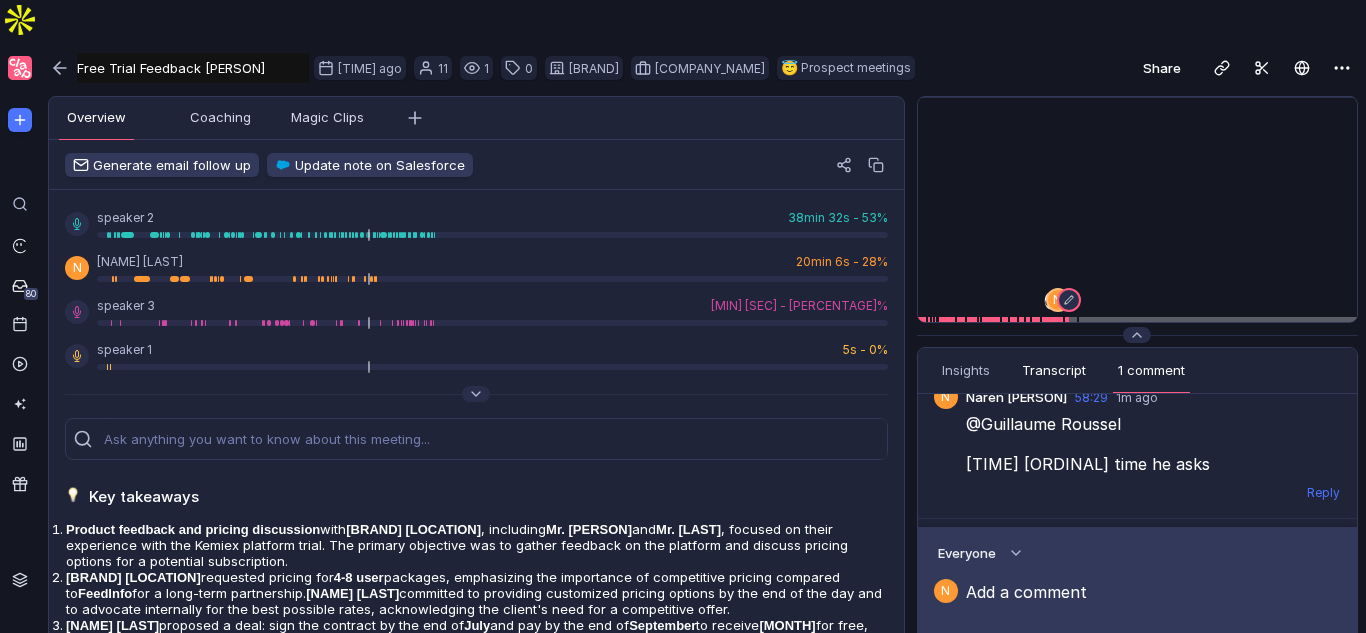 click on "Transcript" at bounding box center [1054, 370] 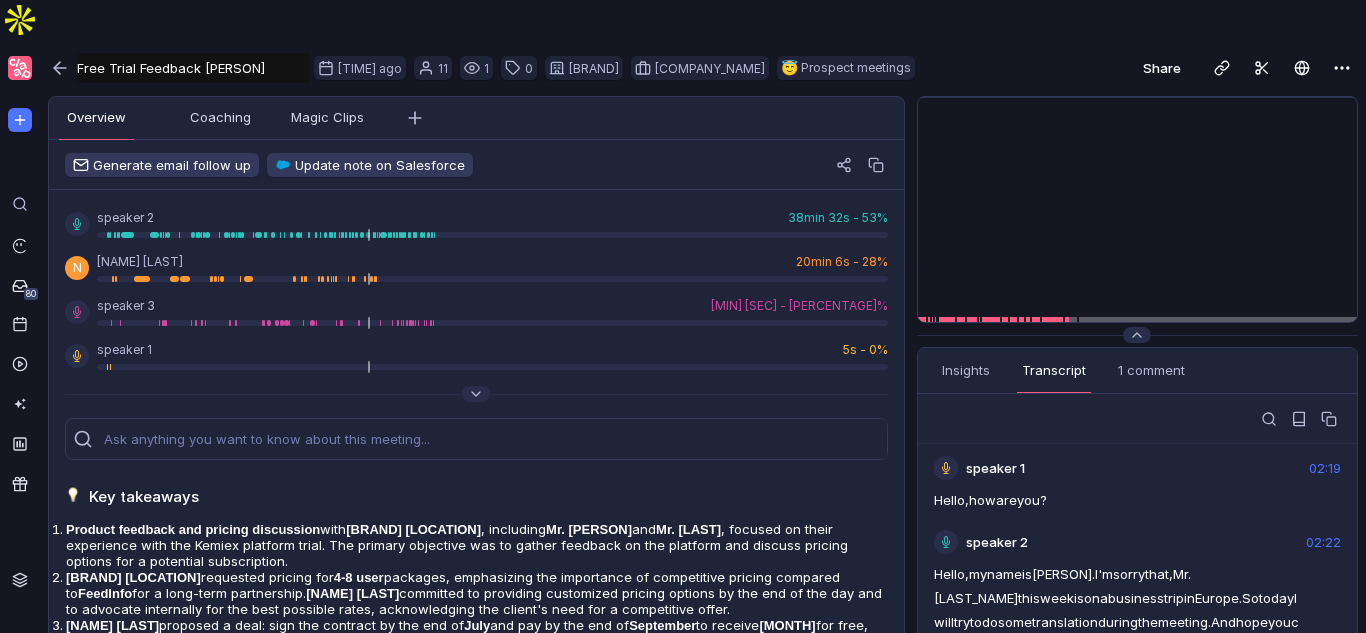 click on "speaker 1 [TIME] Hello, how are you?" at bounding box center [1137, 488] 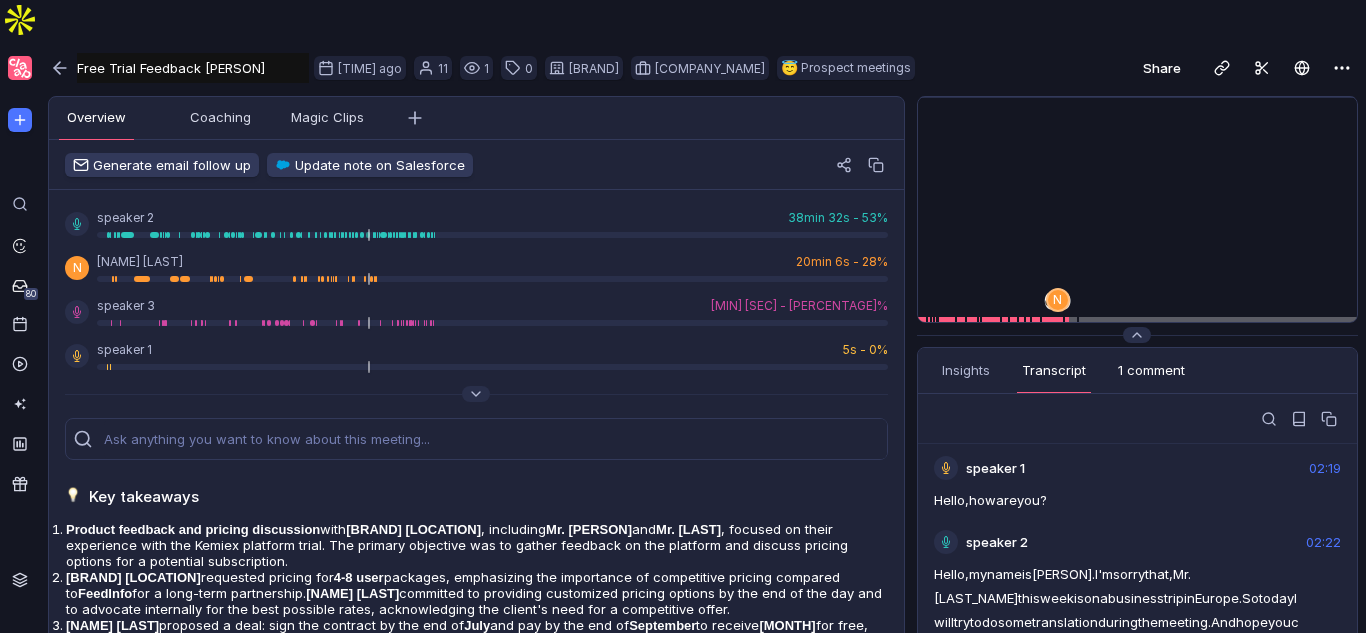 click on "1 comment" at bounding box center (1151, 370) 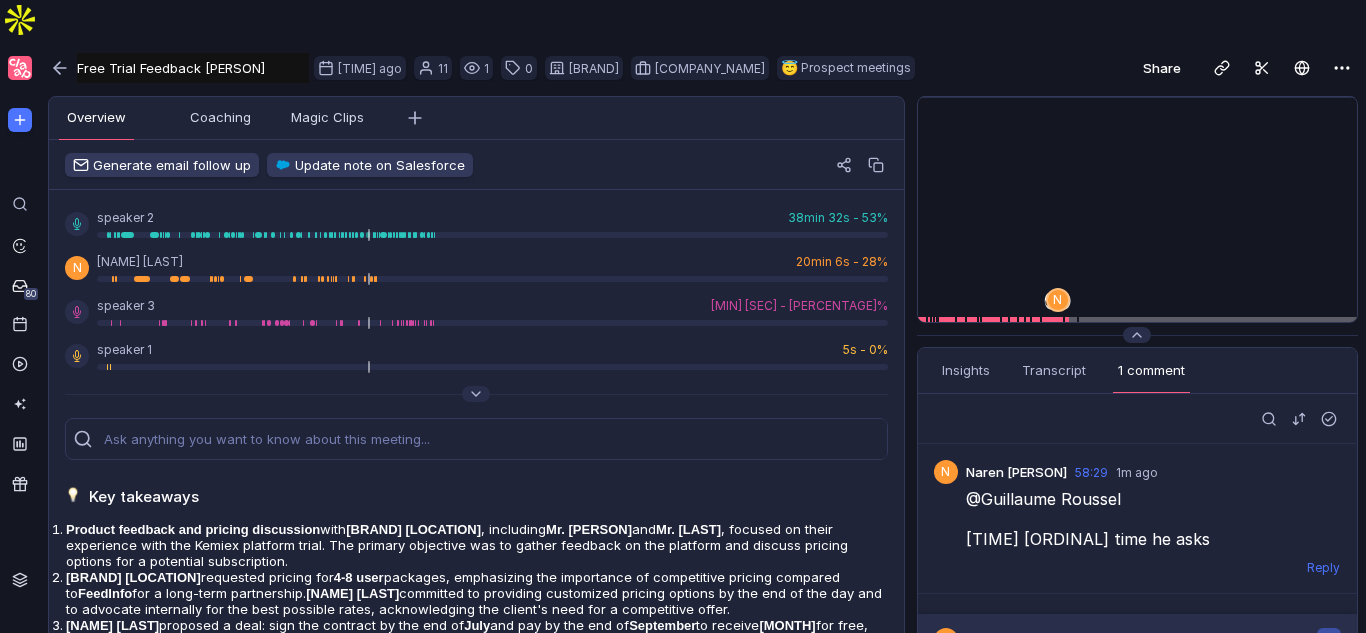 scroll, scrollTop: 0, scrollLeft: 0, axis: both 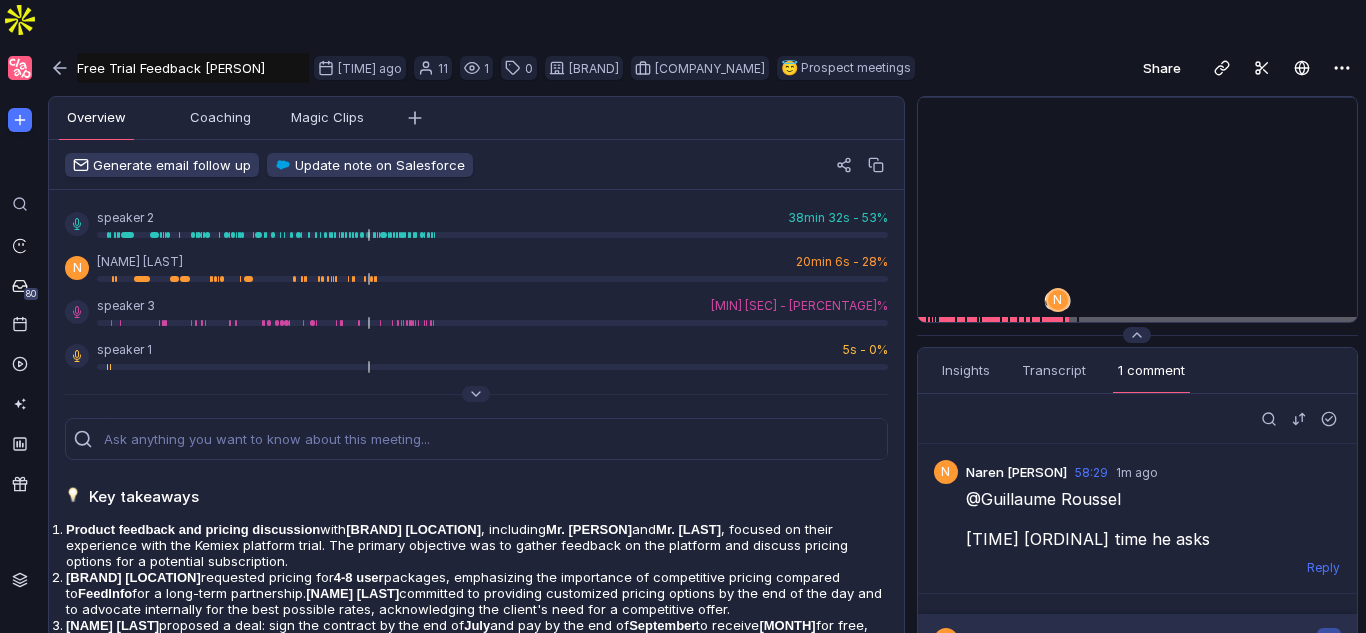 click on "[USERNAME] [TIME] 1m ago @[USERNAME]
[TIME] 1st time he asks
Reply" at bounding box center [1137, 529] 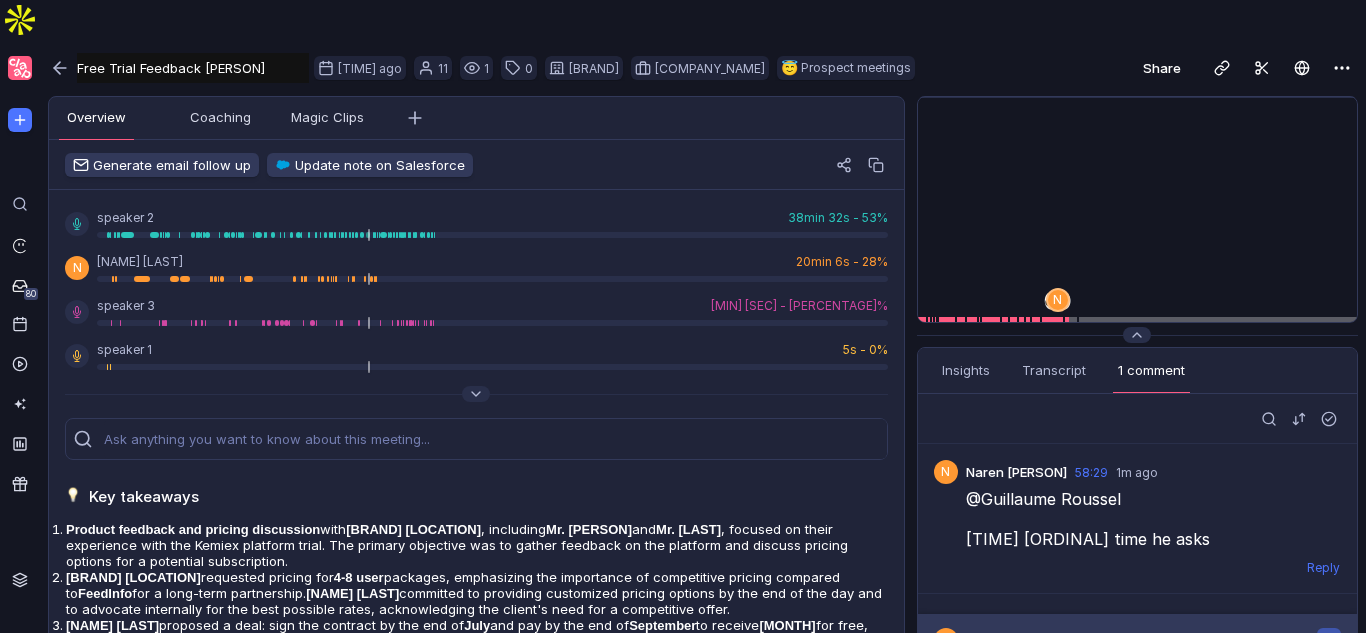 click on "Add a comment" at bounding box center [1161, 639] 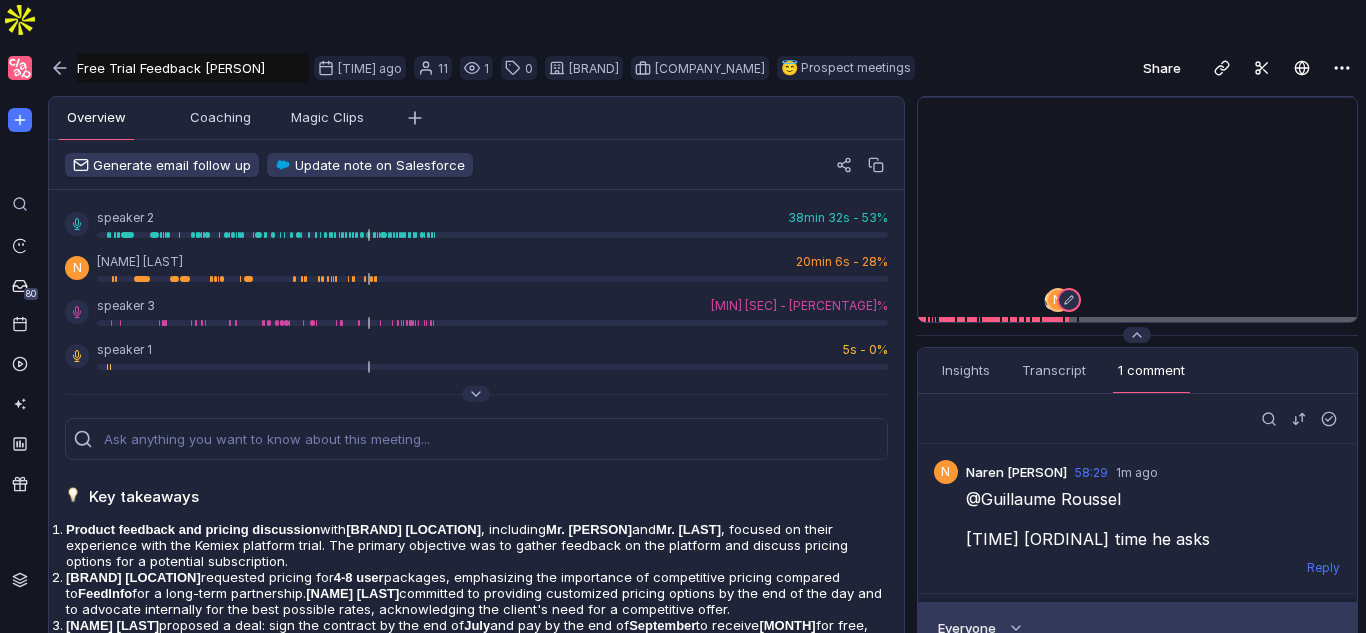 scroll, scrollTop: 75, scrollLeft: 0, axis: vertical 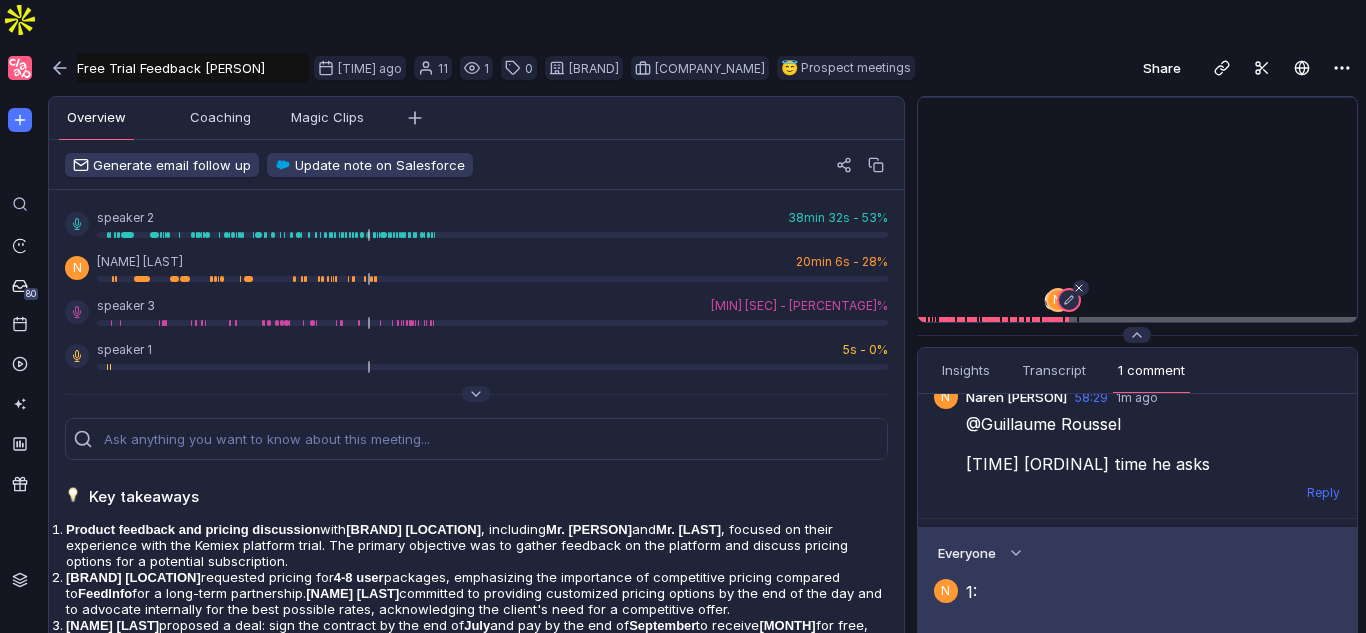 click at bounding box center [1069, 300] 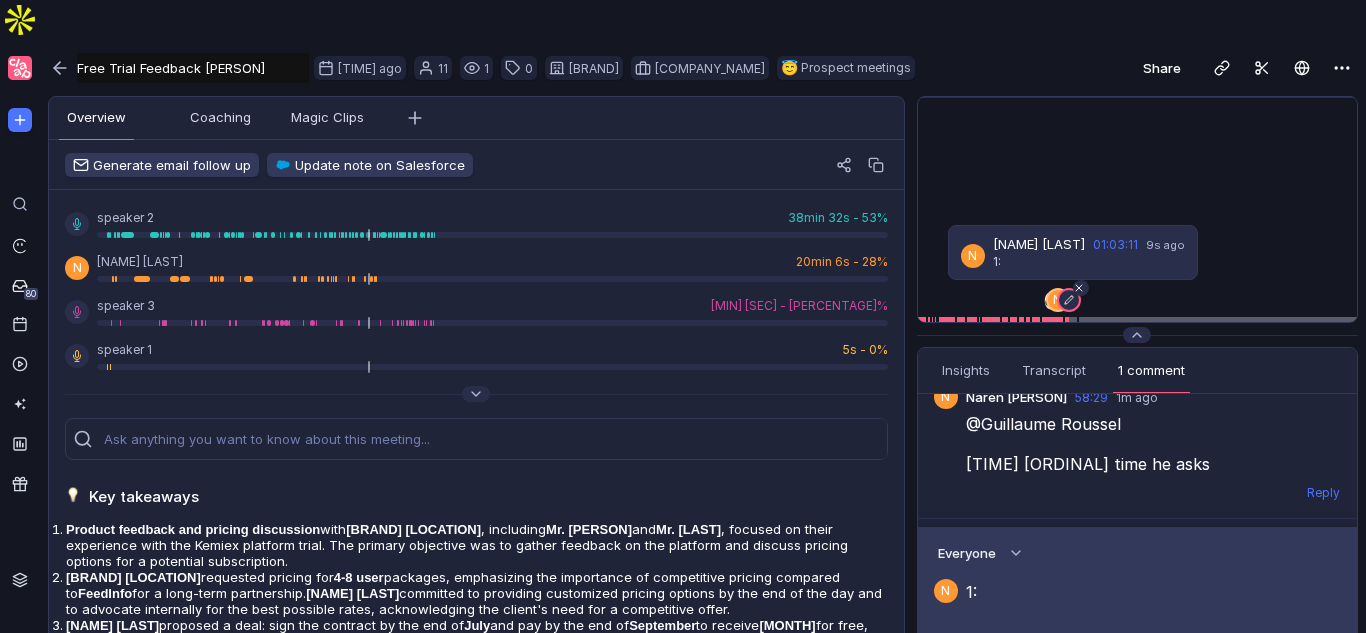 click at bounding box center [1069, 300] 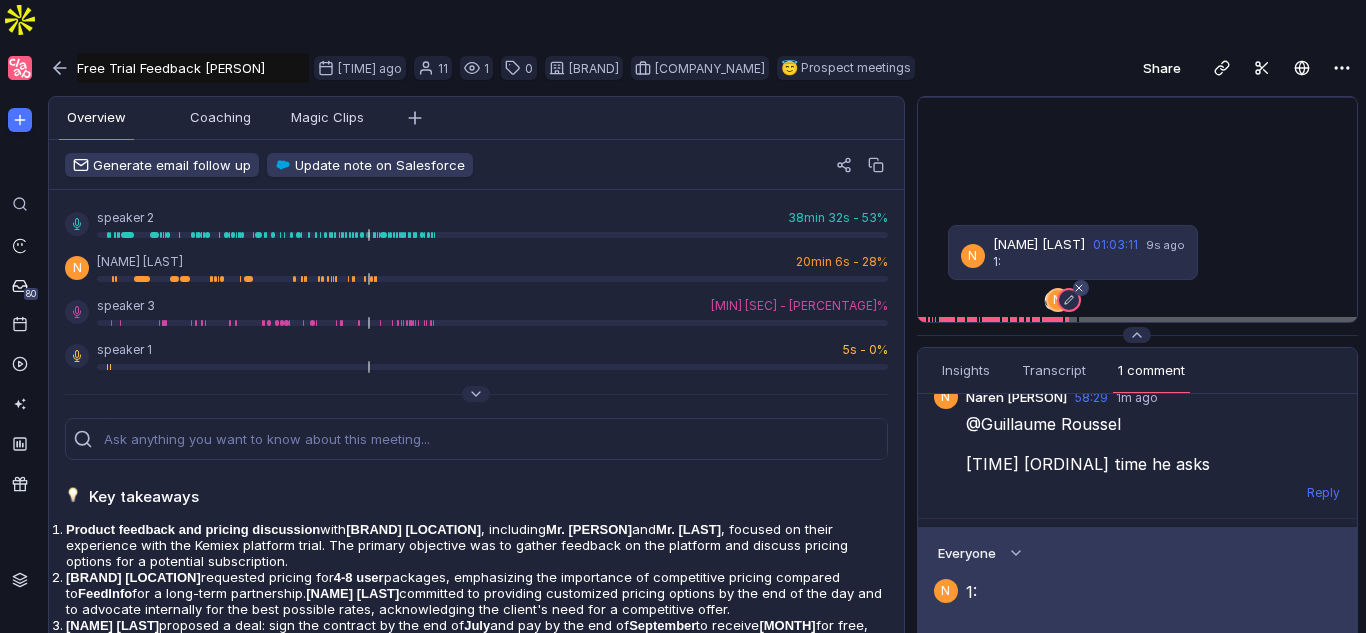 click at bounding box center [1079, 288] 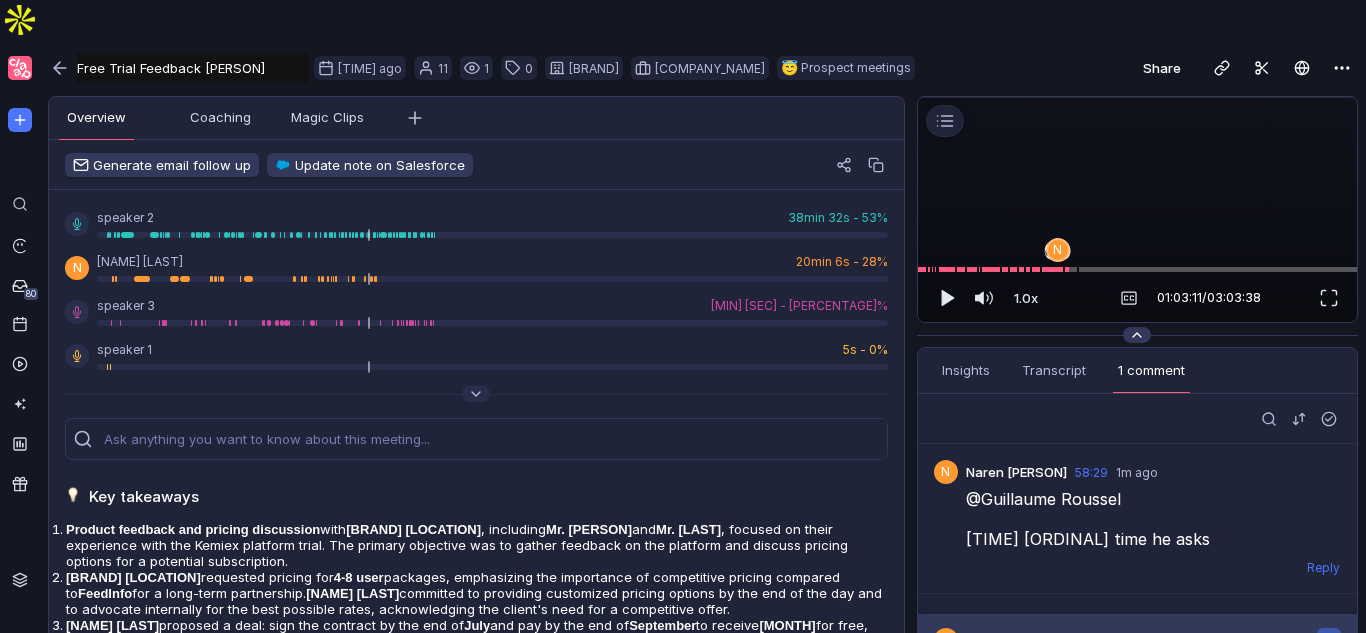 scroll, scrollTop: 0, scrollLeft: 0, axis: both 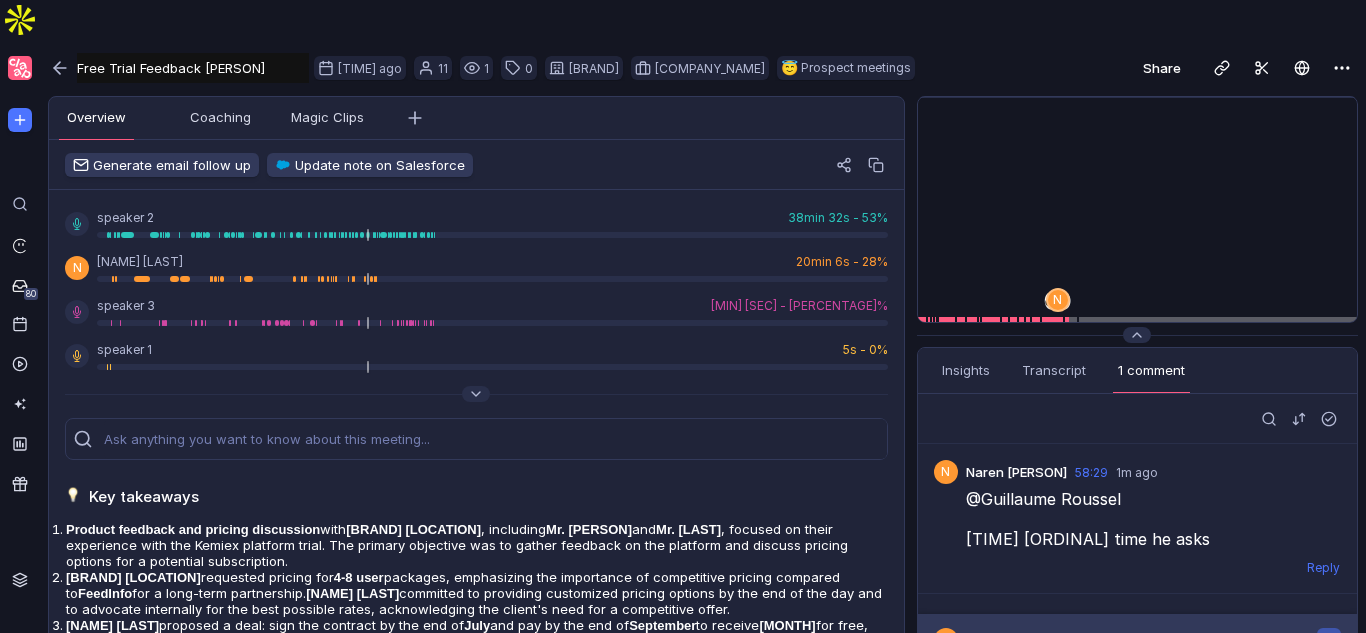 click on "Add a comment" at bounding box center [1161, 639] 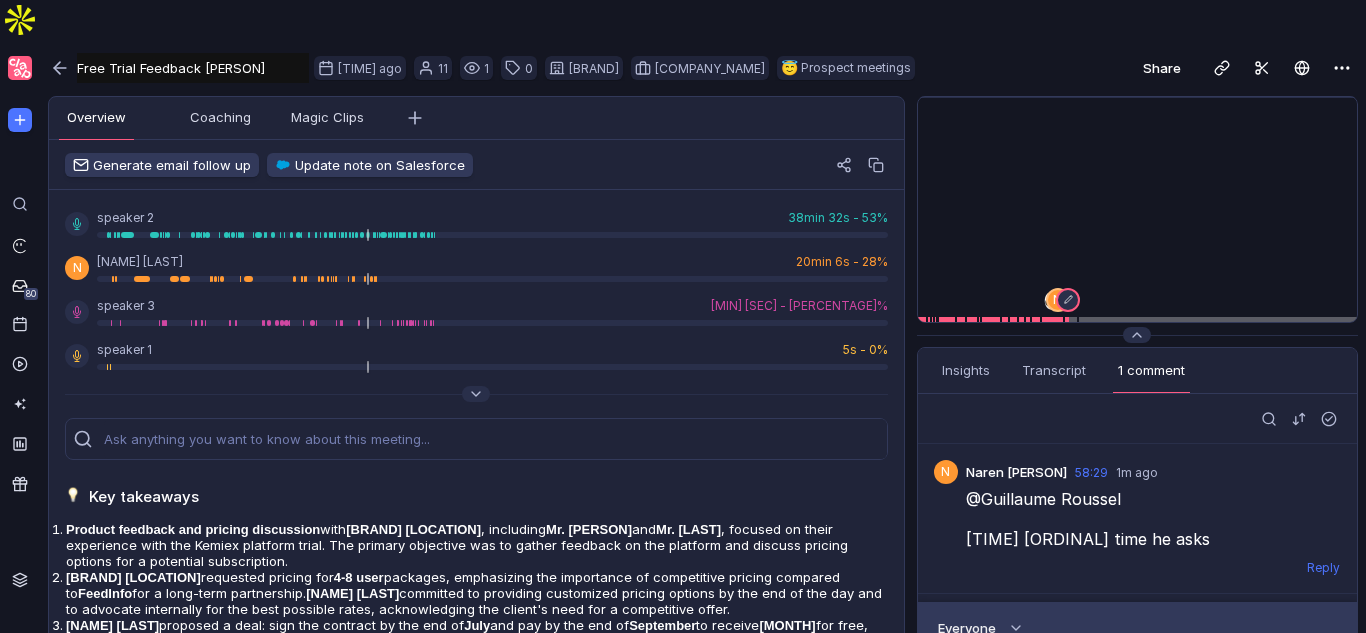 scroll, scrollTop: 75, scrollLeft: 0, axis: vertical 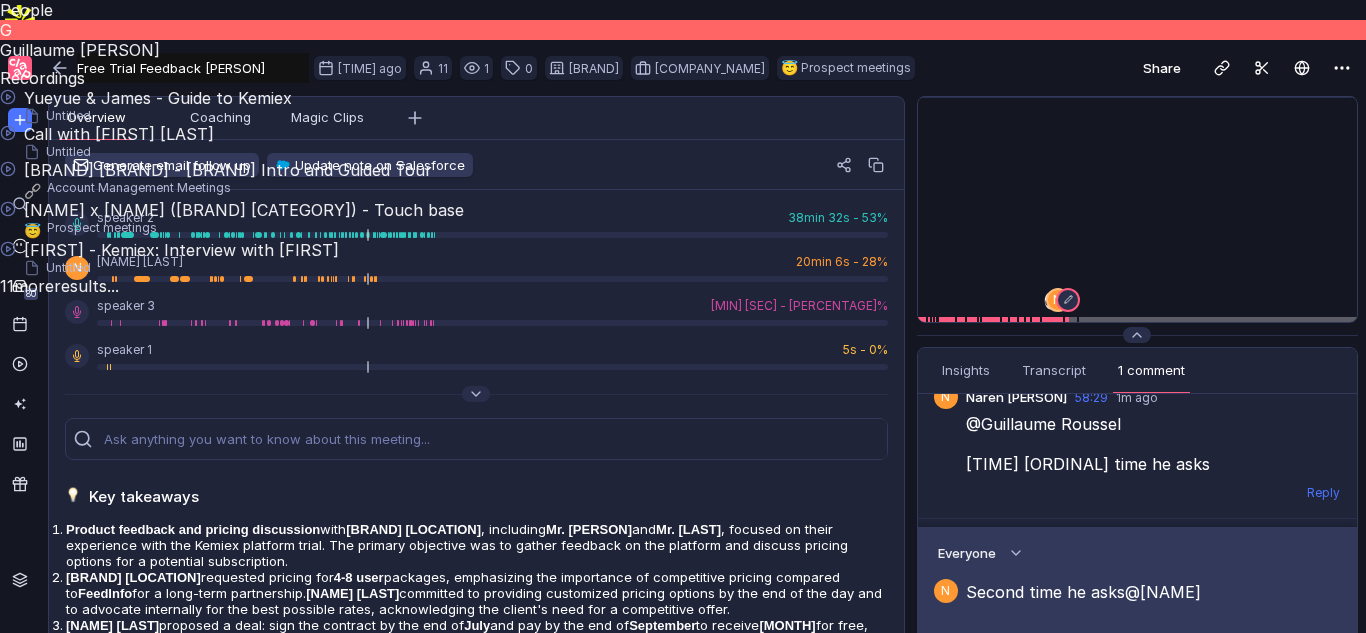 click on "G Guillaume   Roussel" at bounding box center [683, 40] 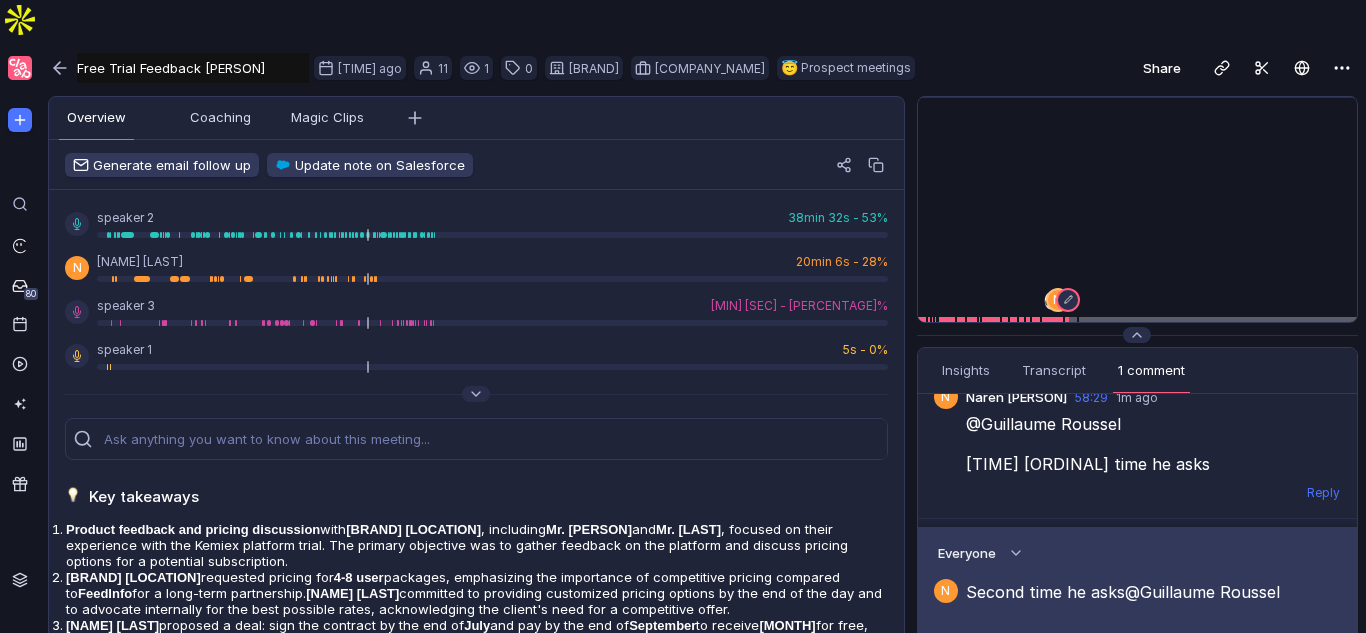 click at bounding box center [1329, 653] 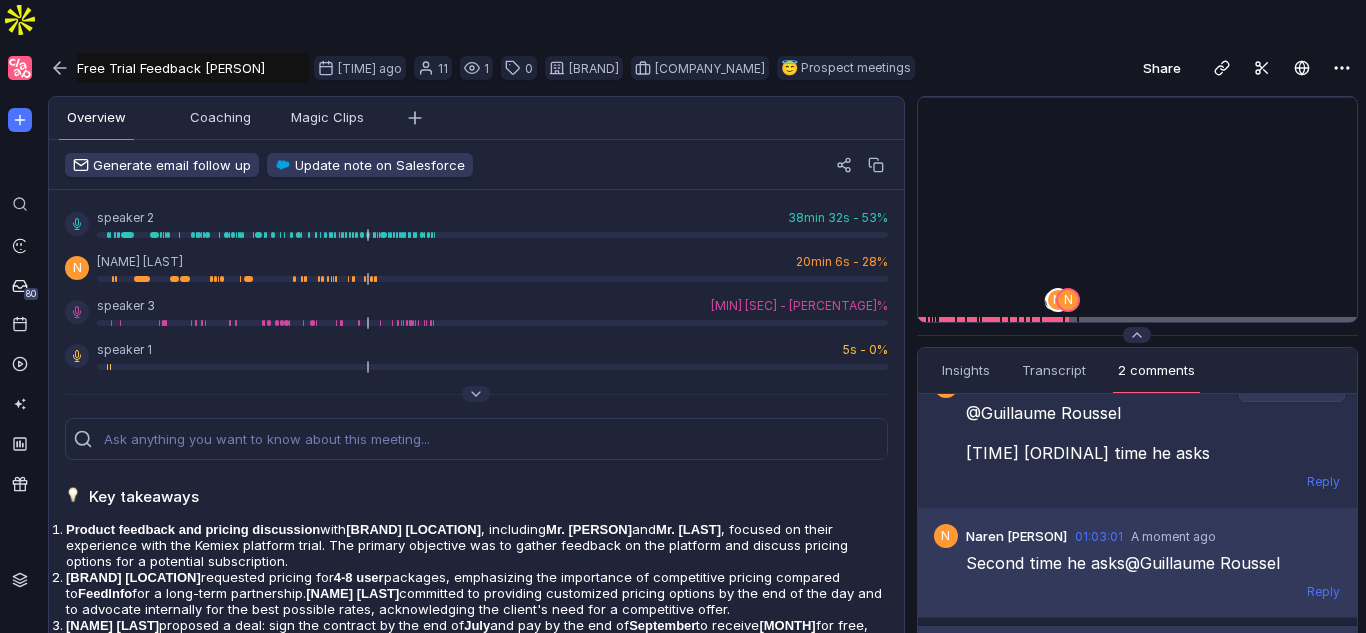 scroll, scrollTop: 86, scrollLeft: 0, axis: vertical 